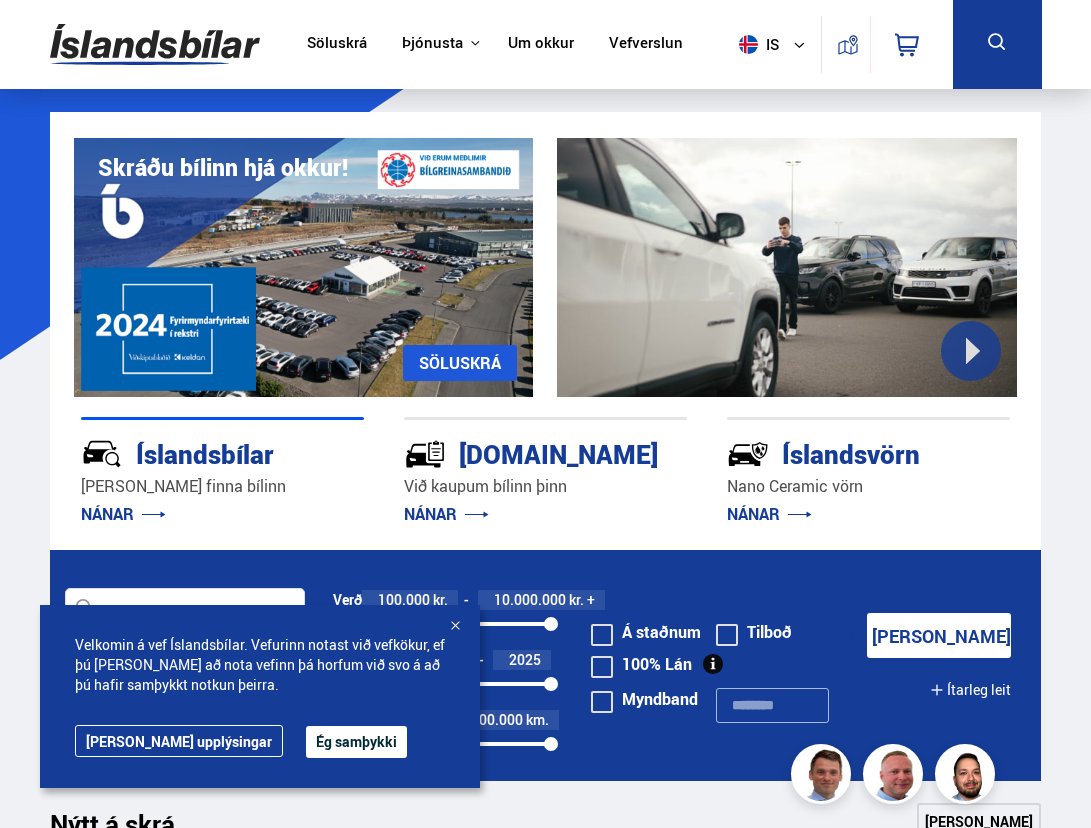 scroll, scrollTop: 0, scrollLeft: 0, axis: both 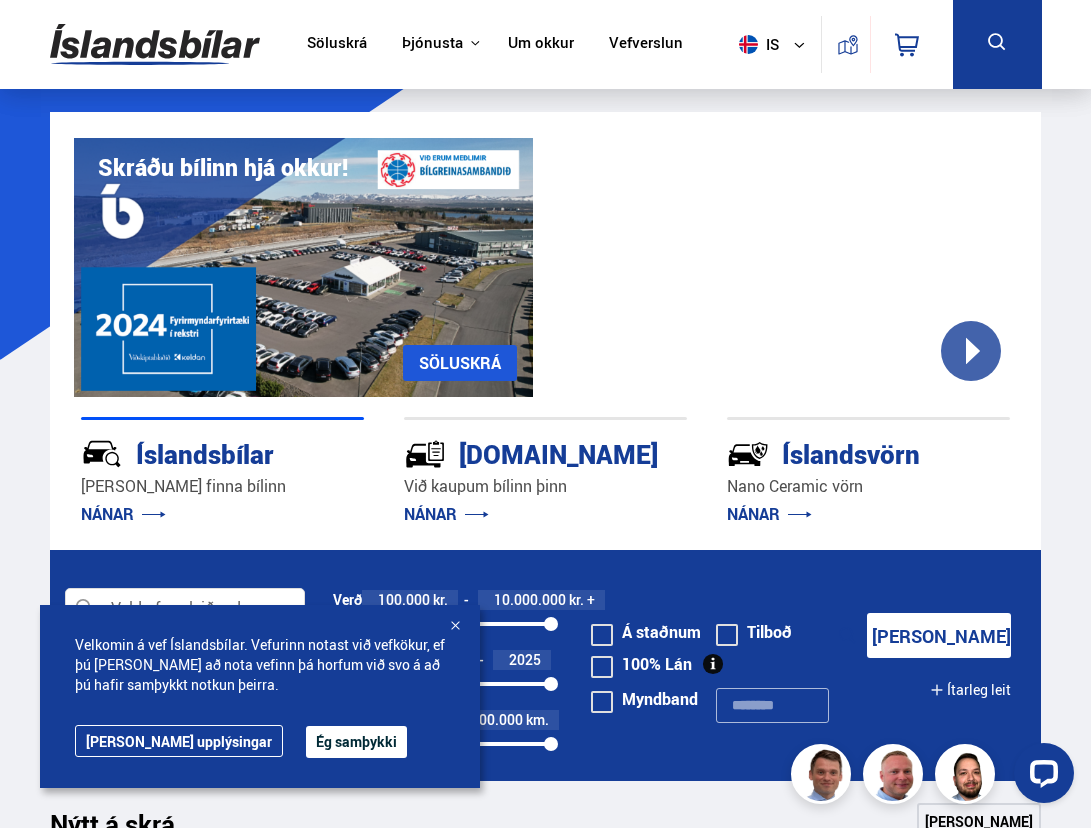 click on "Ég samþykki" at bounding box center [356, 742] 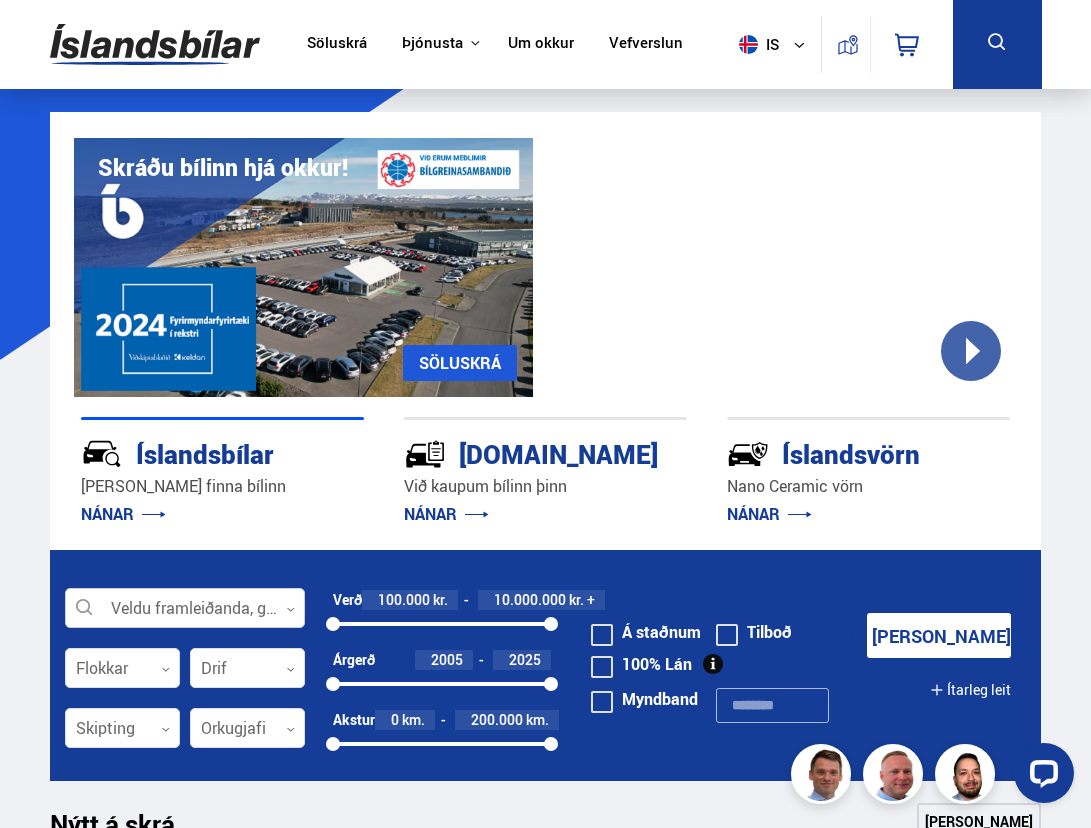 click at bounding box center [185, 609] 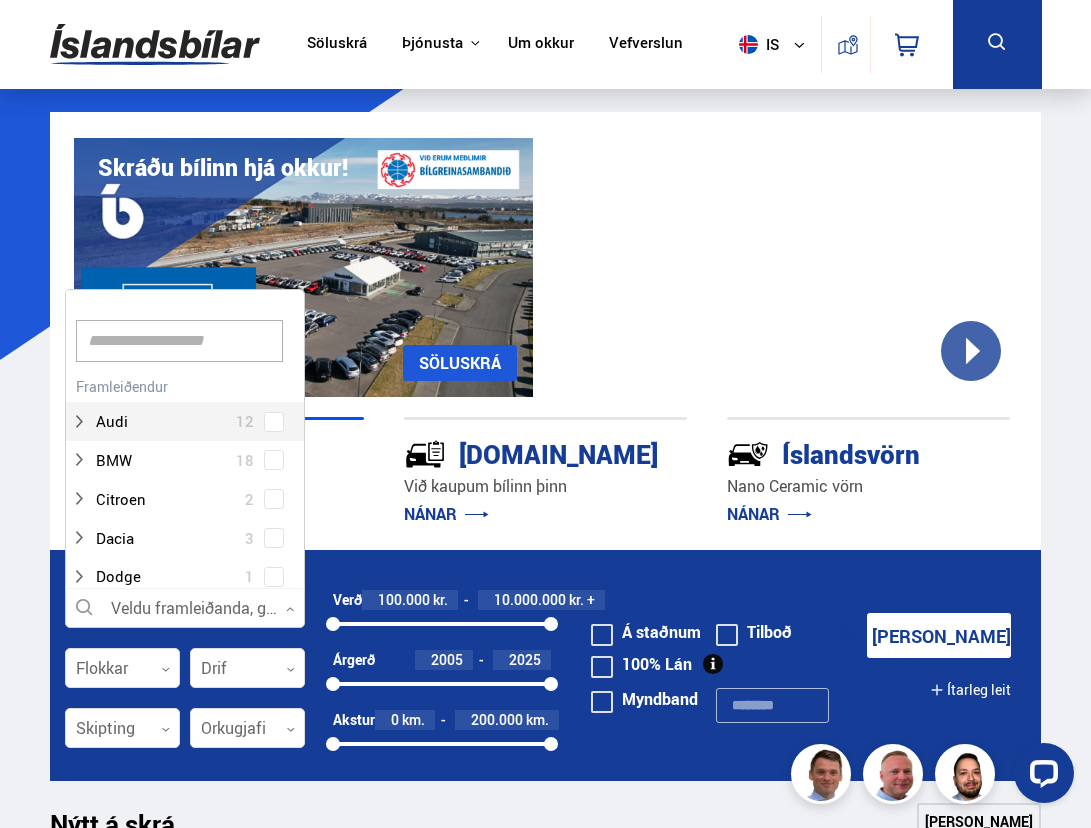 scroll, scrollTop: 302, scrollLeft: 247, axis: both 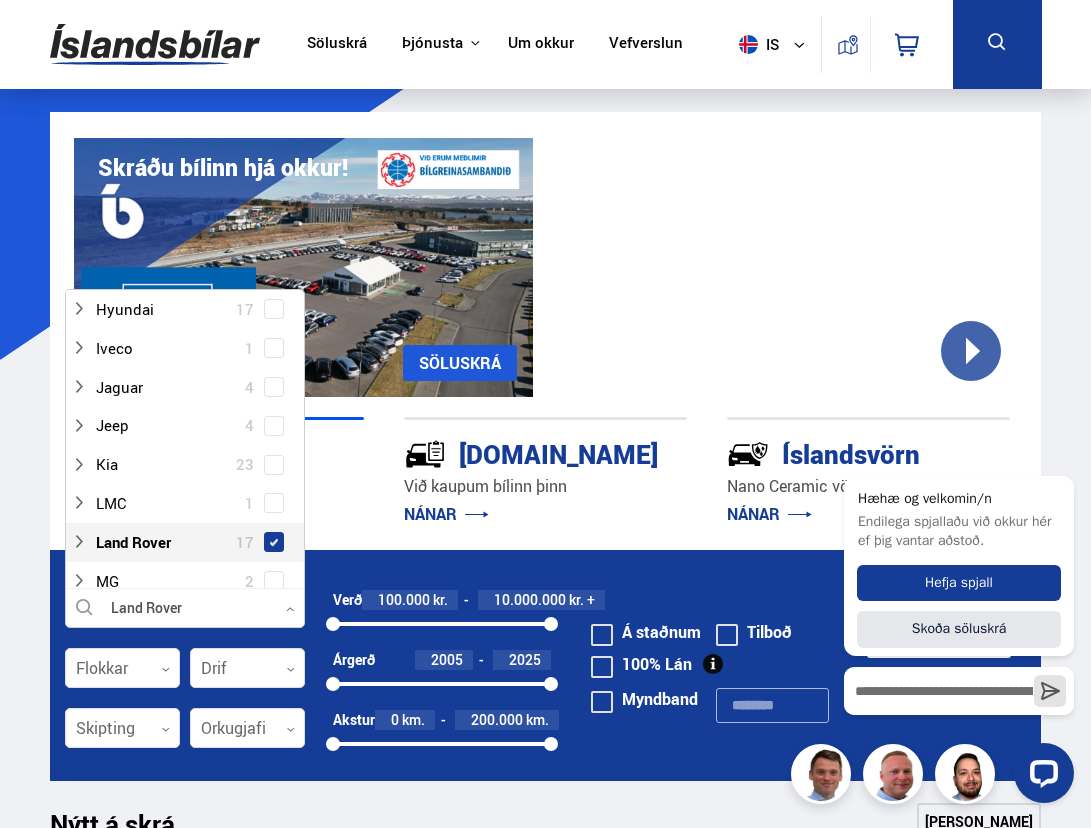 click at bounding box center [274, 542] 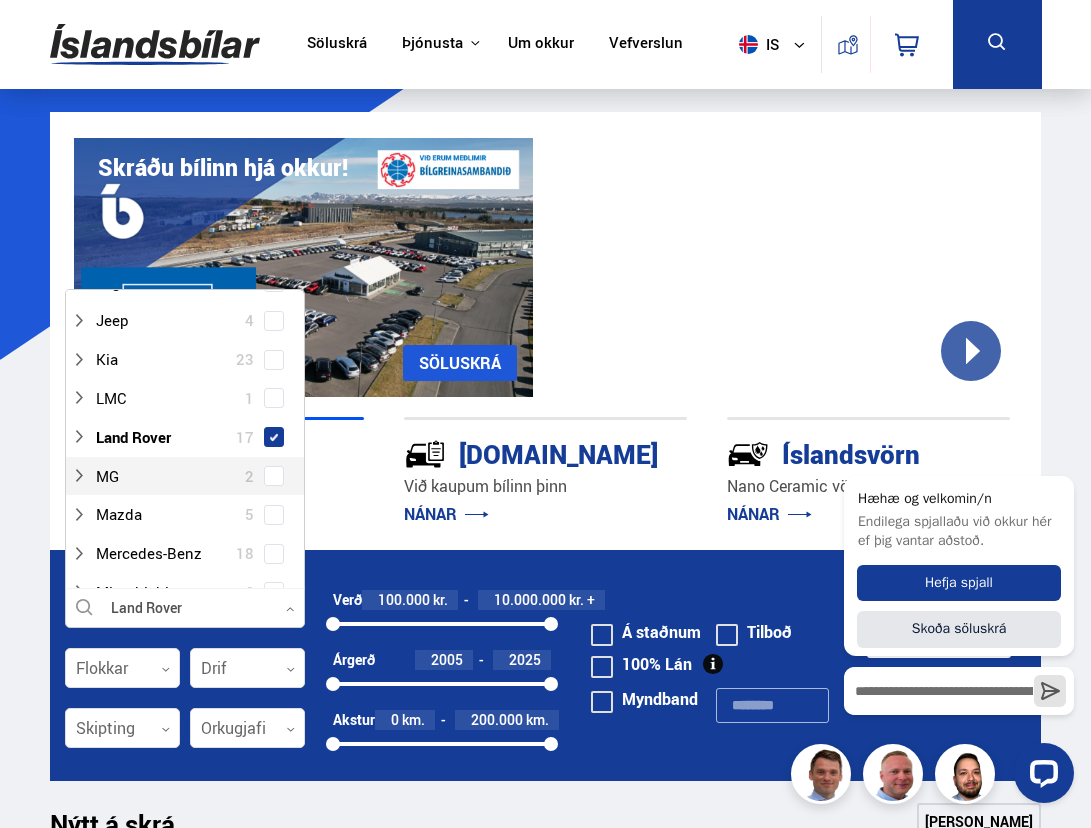 scroll, scrollTop: 639, scrollLeft: 0, axis: vertical 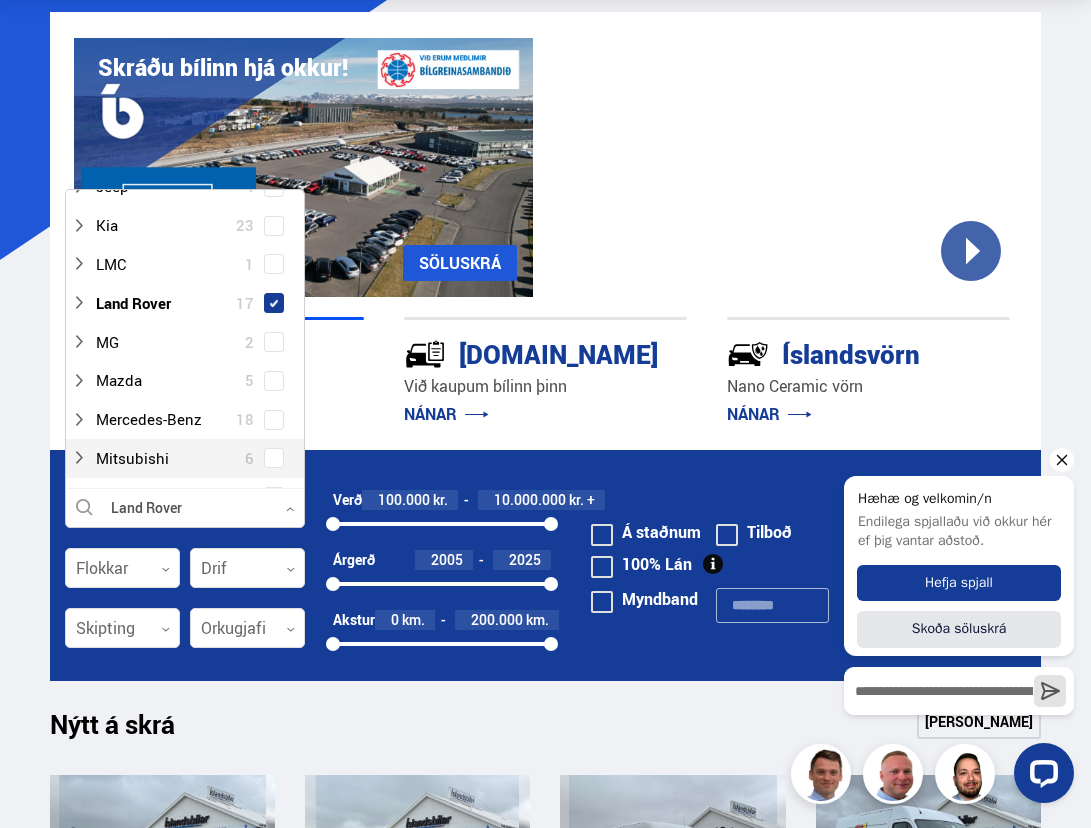 click 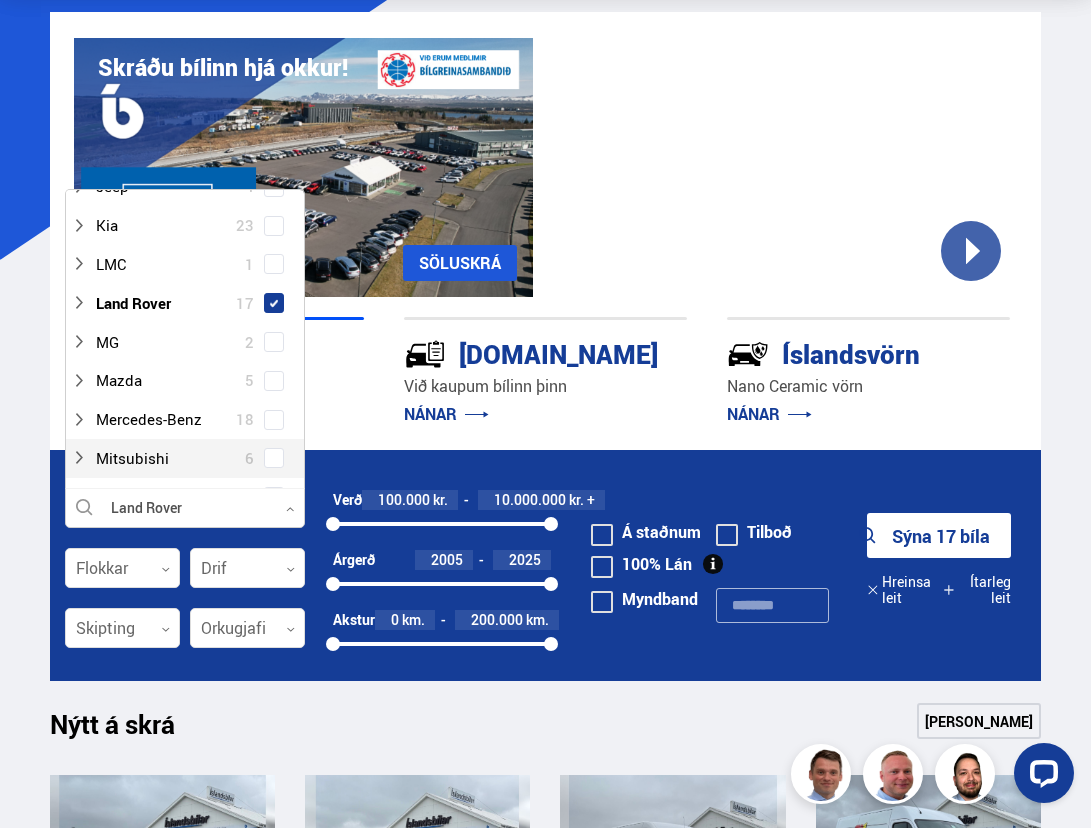 click on "Sýna 17 bíla" at bounding box center [939, 535] 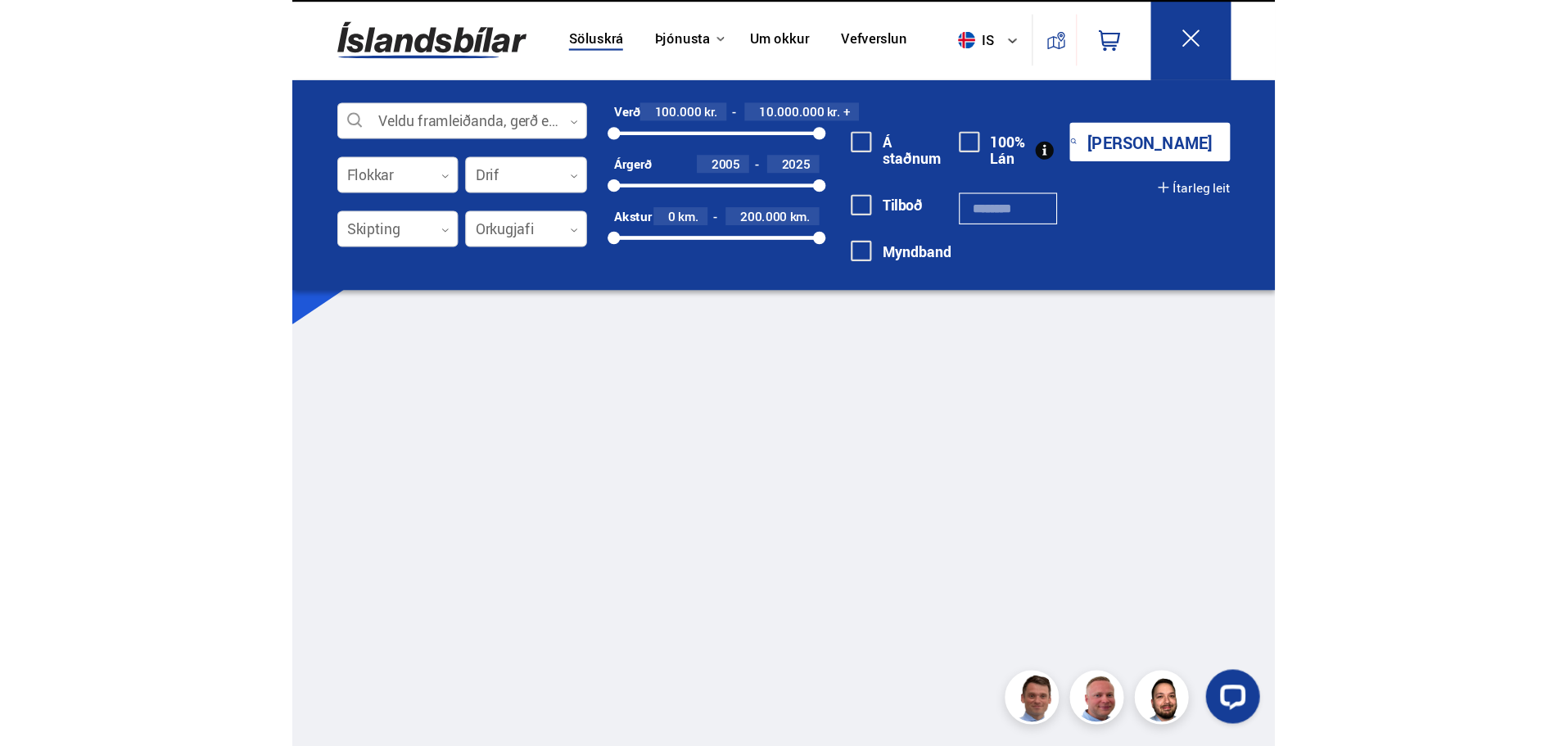 scroll, scrollTop: 0, scrollLeft: 0, axis: both 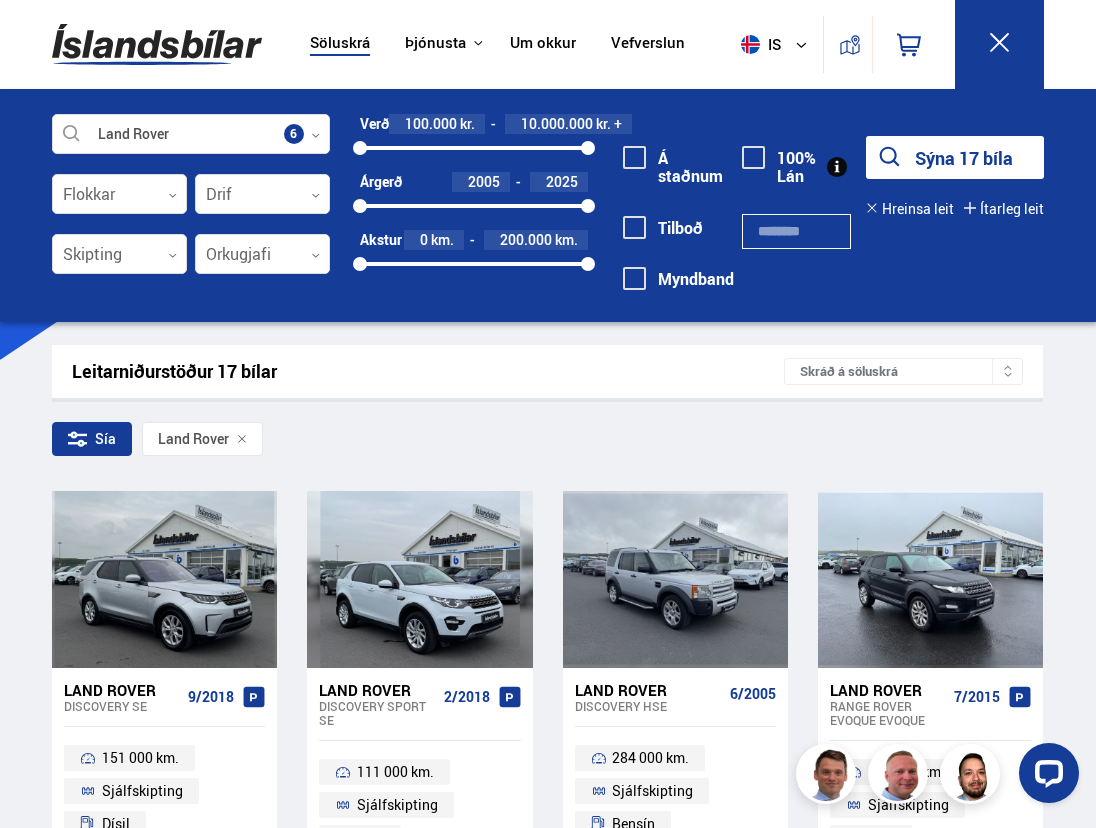 click on "Söluskrá
Þjónusta
Íslandsbílar
[DOMAIN_NAME]
Íslandsvörn
Leiðbeiningar
Um okkur
Vefverslun
is      is
en
[STREET_ADDRESS]
0
[GEOGRAPHIC_DATA]
Þjónusta
Íslandsbílar
[DOMAIN_NAME]
Íslandsvörn
Leiðbeiningar
Um okkur
Vefverslun
Klettháls, 110 Reykjavík    is      is
en
pl
Land Rover Veldu framleiðanda, gerð eða eiginleika 6   Flokkar 0   Drif 0   Skipting 0   Orkugjafi 0   Verð   100.000   kr.   10.000.000   kr.
+
100000 10000000   Árgerð   2005     2025       2005 2025   Akstur   0   km.   200.000   km.     0 200000
Á staðnum
[GEOGRAPHIC_DATA]" at bounding box center (548, 1670) 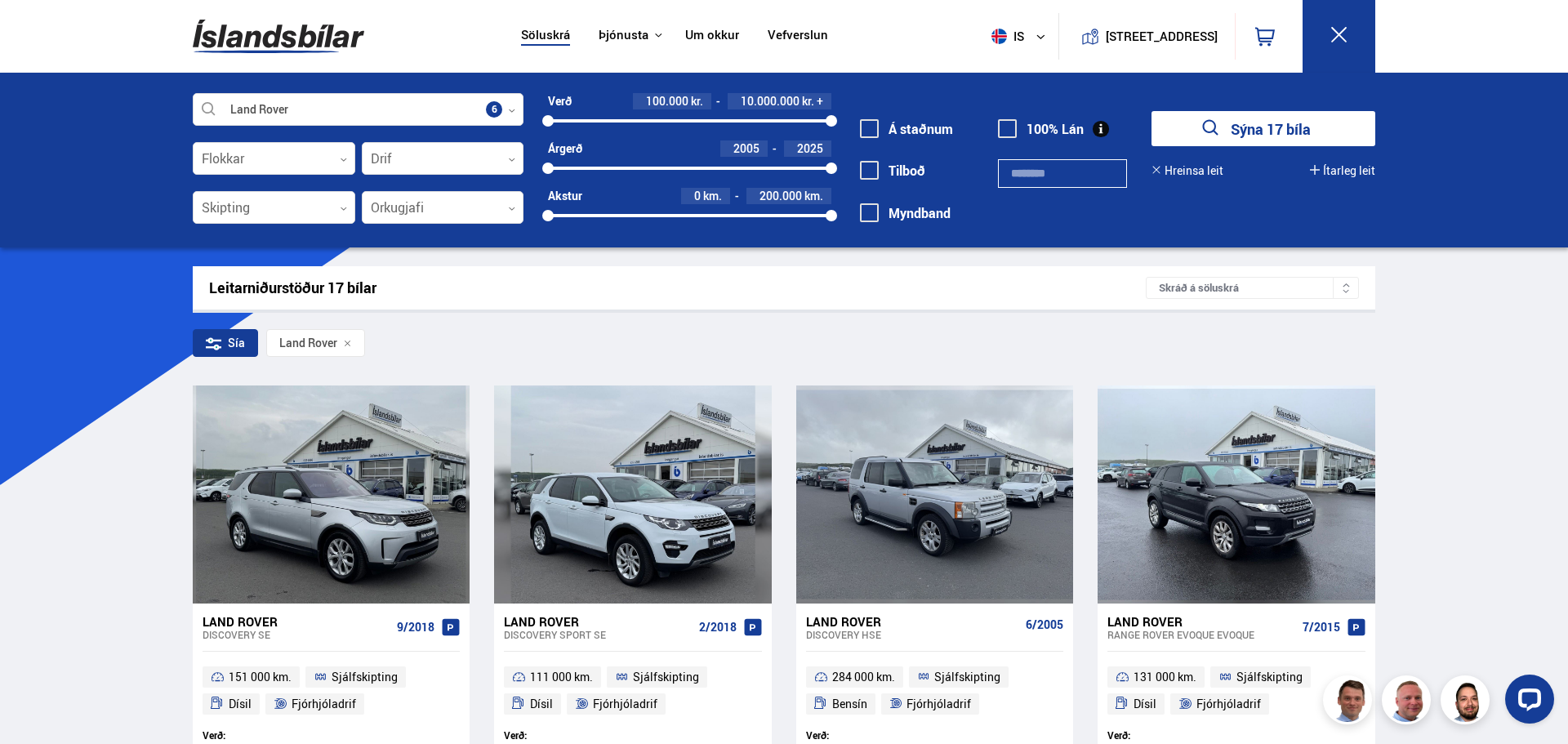 click on "Söluskrá
Þjónusta
Íslandsbílar
[DOMAIN_NAME]
Íslandsvörn
Leiðbeiningar
Um okkur
Vefverslun
is      is
en
[STREET_ADDRESS]
0
[GEOGRAPHIC_DATA]
Þjónusta
Íslandsbílar
[DOMAIN_NAME]
Íslandsvörn
Leiðbeiningar
Um okkur
Vefverslun
Klettháls, 110 Reykjavík    is      is
en
pl
Land Rover Veldu framleiðanda, gerð eða eiginleika 6   Flokkar 0   Drif 0   Skipting 0   Orkugjafi 0   Verð   100.000   kr.   10.000.000   kr.
+
100000 10000000   Árgerð   2005     2025       2005 2025   Akstur   0   km.   200.000   km.     0 200000
Á staðnum
[GEOGRAPHIC_DATA]" at bounding box center [784, 1388] 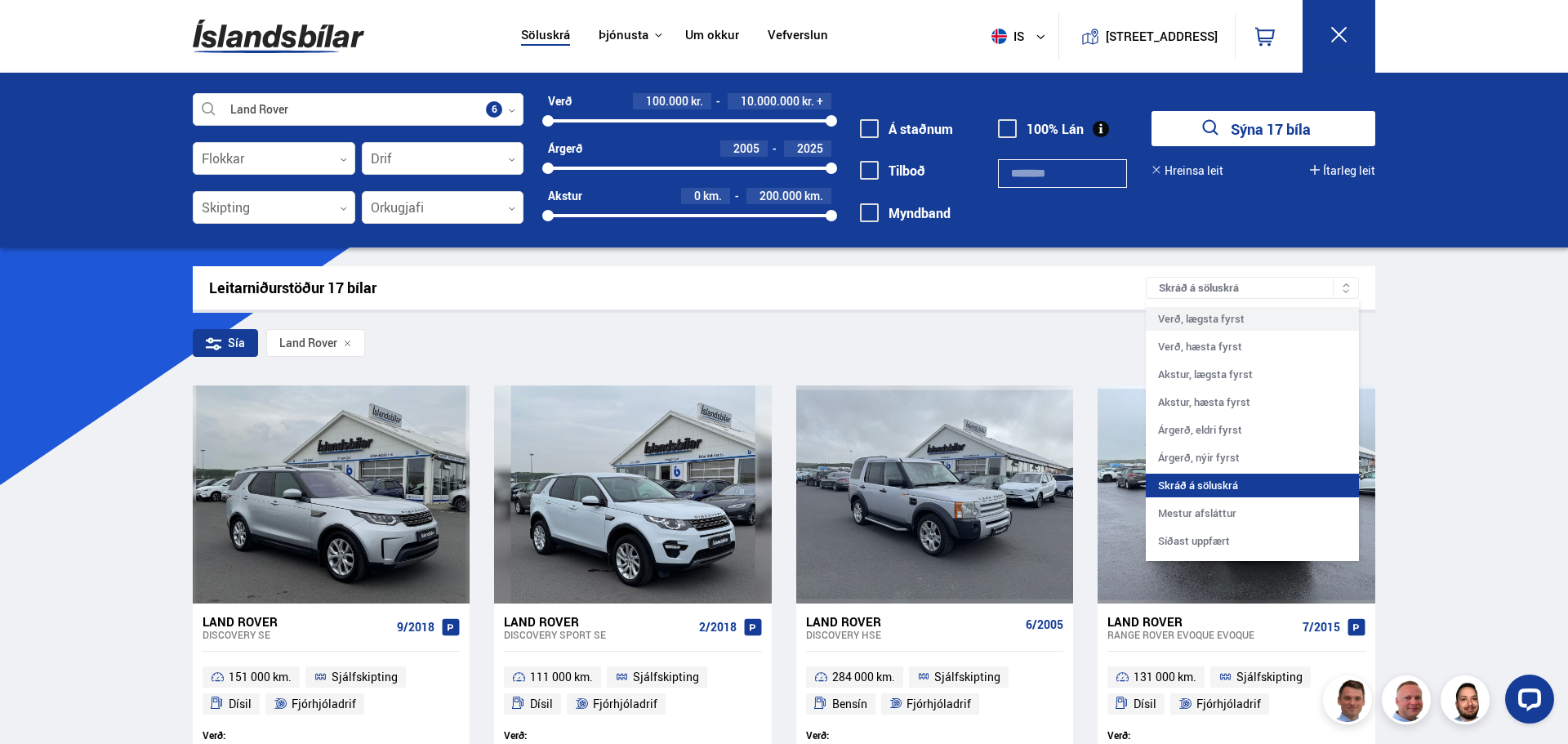 click on "Verð, lægsta fyrst" at bounding box center (1252, 319) 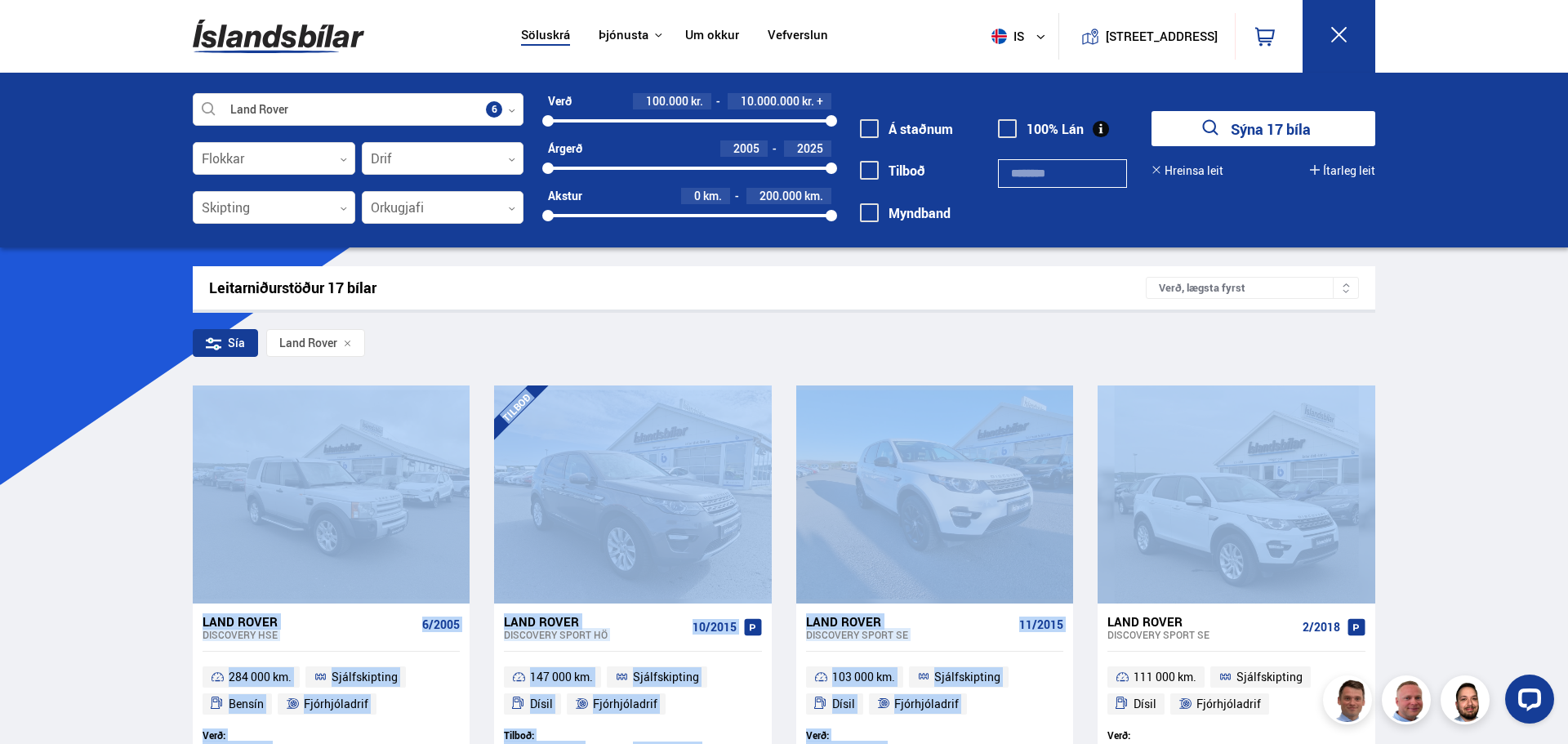 drag, startPoint x: 1545, startPoint y: 341, endPoint x: 1510, endPoint y: 512, distance: 174.54512 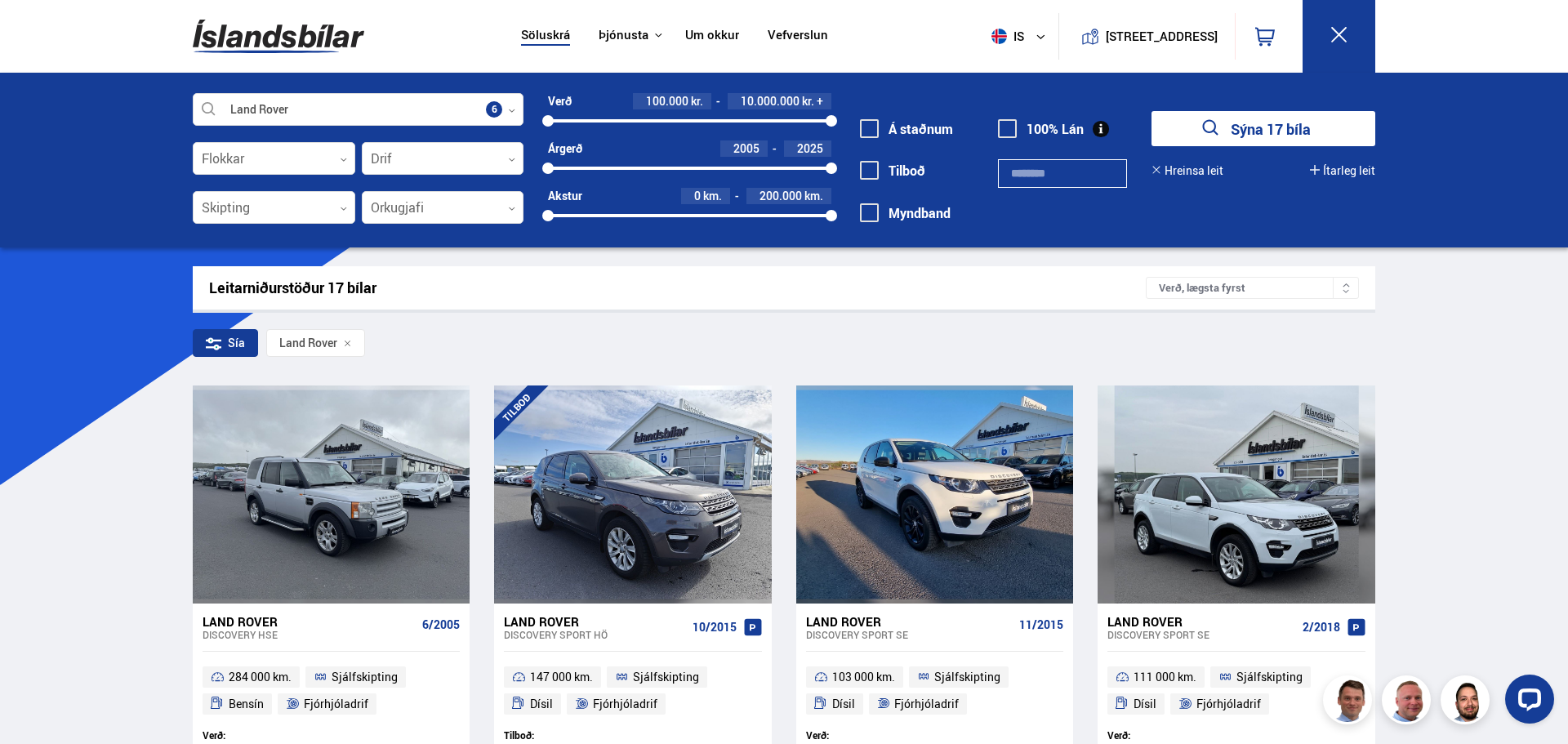 click on "Söluskrá
Þjónusta
Íslandsbílar
[DOMAIN_NAME]
Íslandsvörn
Leiðbeiningar
Um okkur
Vefverslun
is      is
en
[STREET_ADDRESS]
0
[GEOGRAPHIC_DATA]
Þjónusta
Íslandsbílar
[DOMAIN_NAME]
Íslandsvörn
Leiðbeiningar
Um okkur
Vefverslun
Klettháls, 110 Reykjavík    is      is
en
pl
Land Rover Veldu framleiðanda, gerð eða eiginleika 6   Flokkar 0   Drif 0   Skipting 0   Orkugjafi 0   Verð   100.000   kr.   10.000.000   kr.
+
100000 10000000   Árgerð   2005     2025       2005 2025   Akstur   0   km.   200.000   km.     0 200000
Á staðnum
[GEOGRAPHIC_DATA]" at bounding box center (784, 1388) 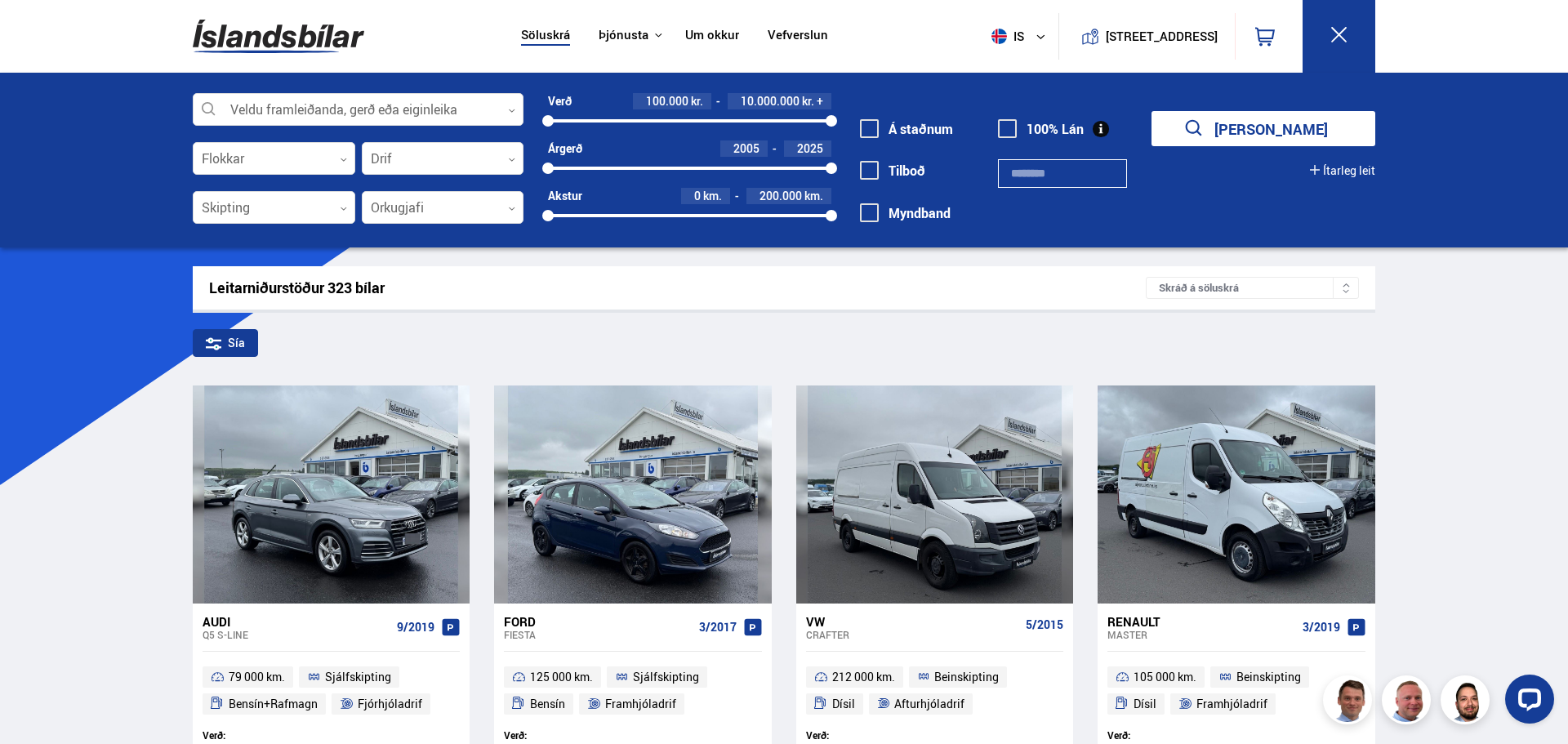 click on "Söluskrá" at bounding box center (546, 36) 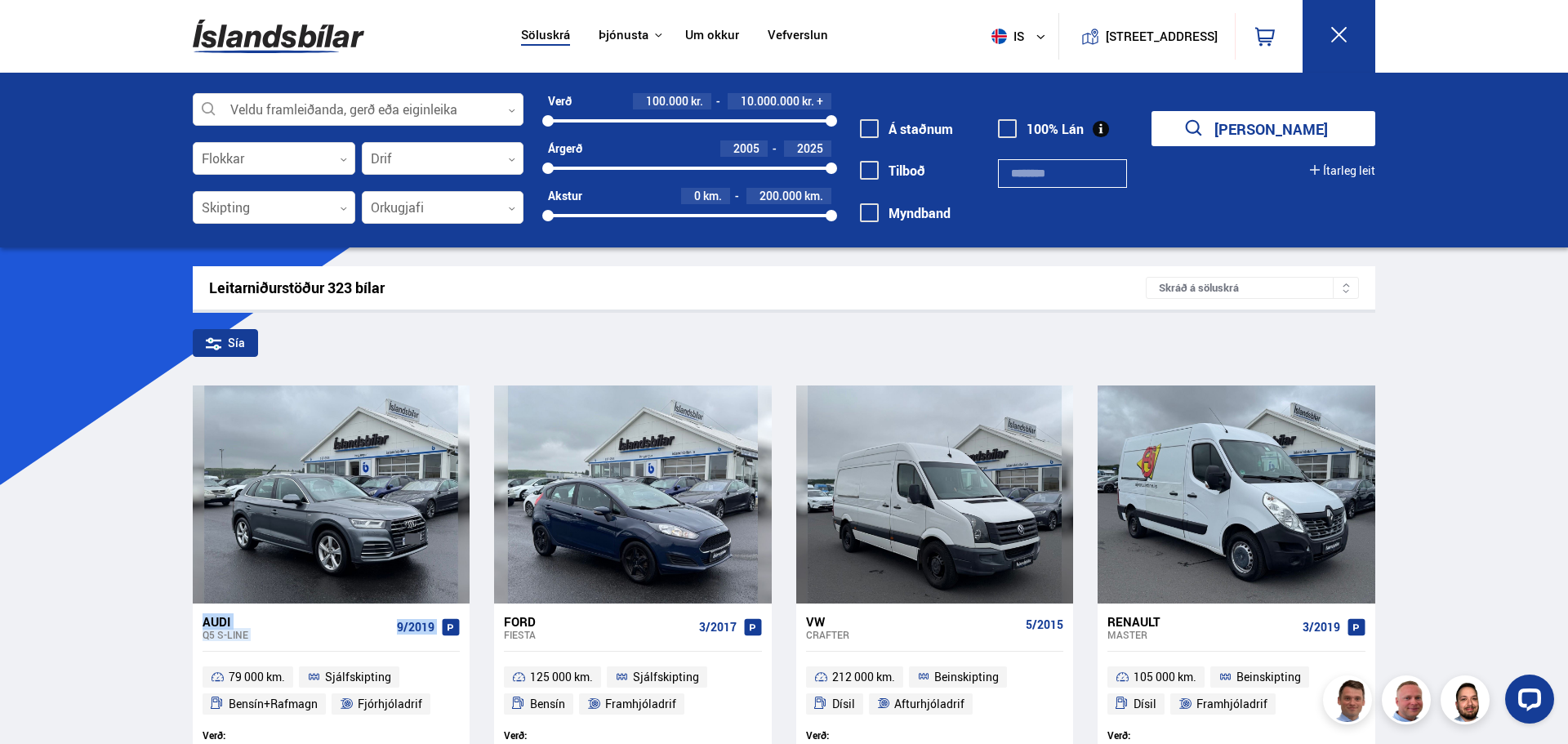 drag, startPoint x: 104, startPoint y: 531, endPoint x: 138, endPoint y: 644, distance: 118.00424 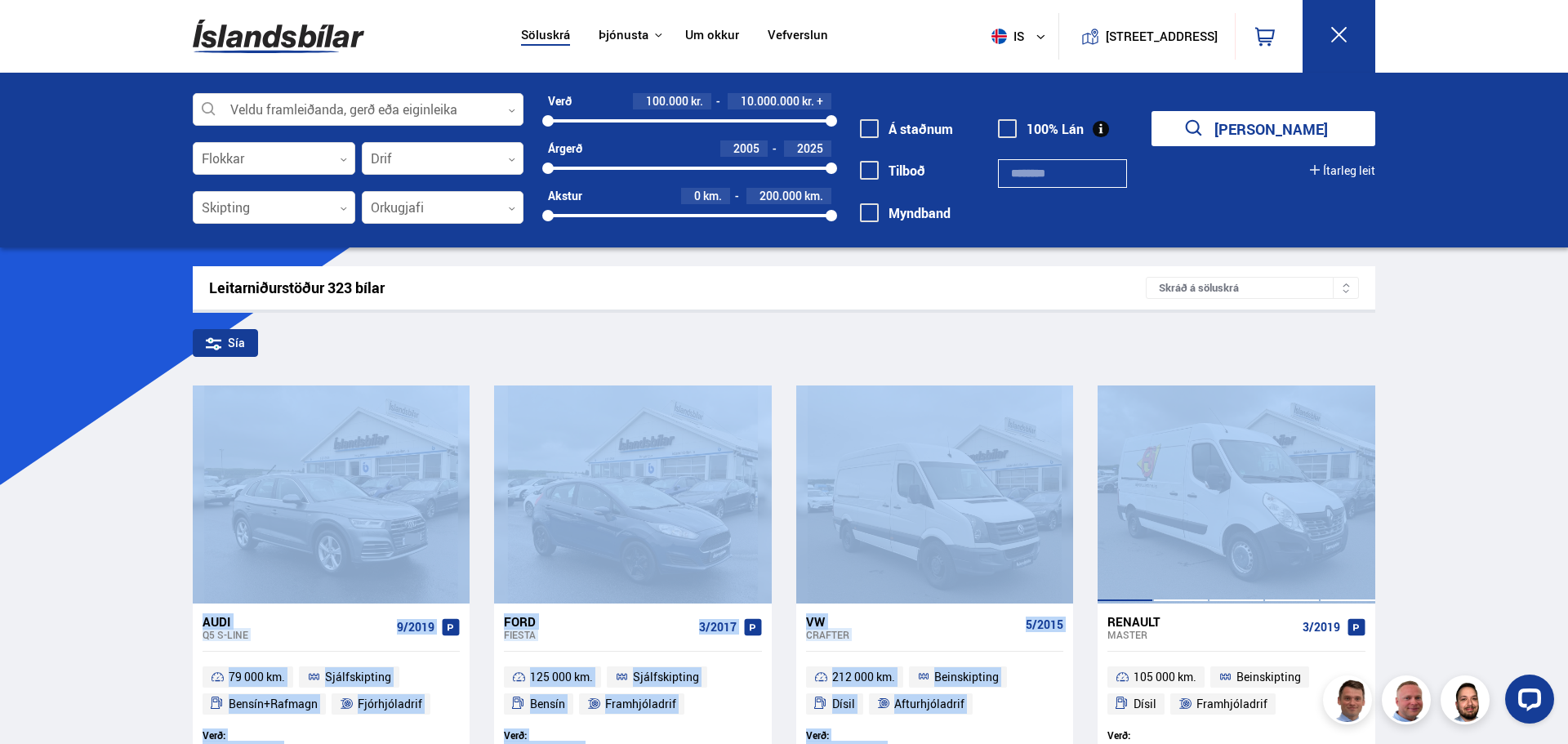 drag, startPoint x: 1408, startPoint y: 576, endPoint x: 1289, endPoint y: 417, distance: 198.6001 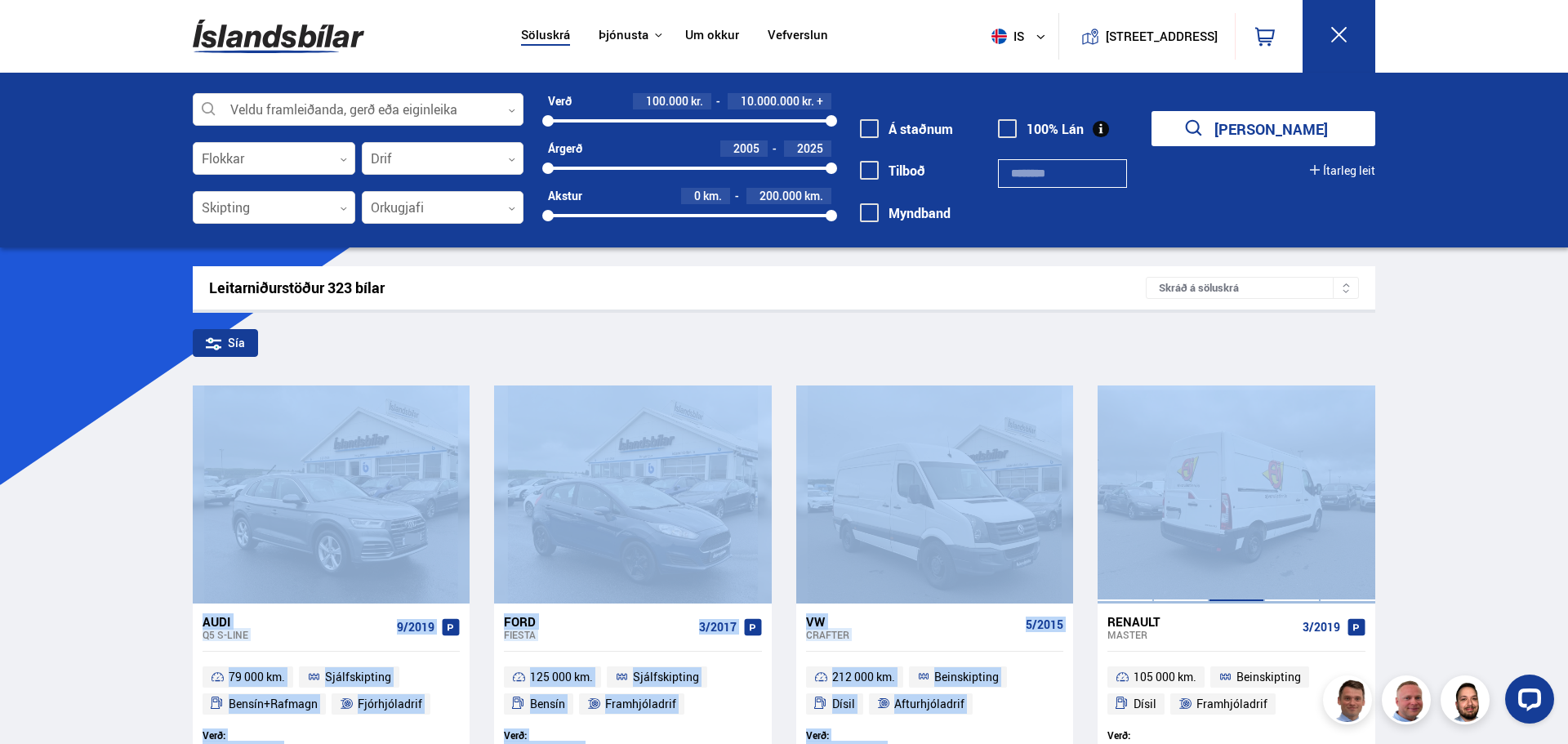 click at bounding box center (1236, 494) 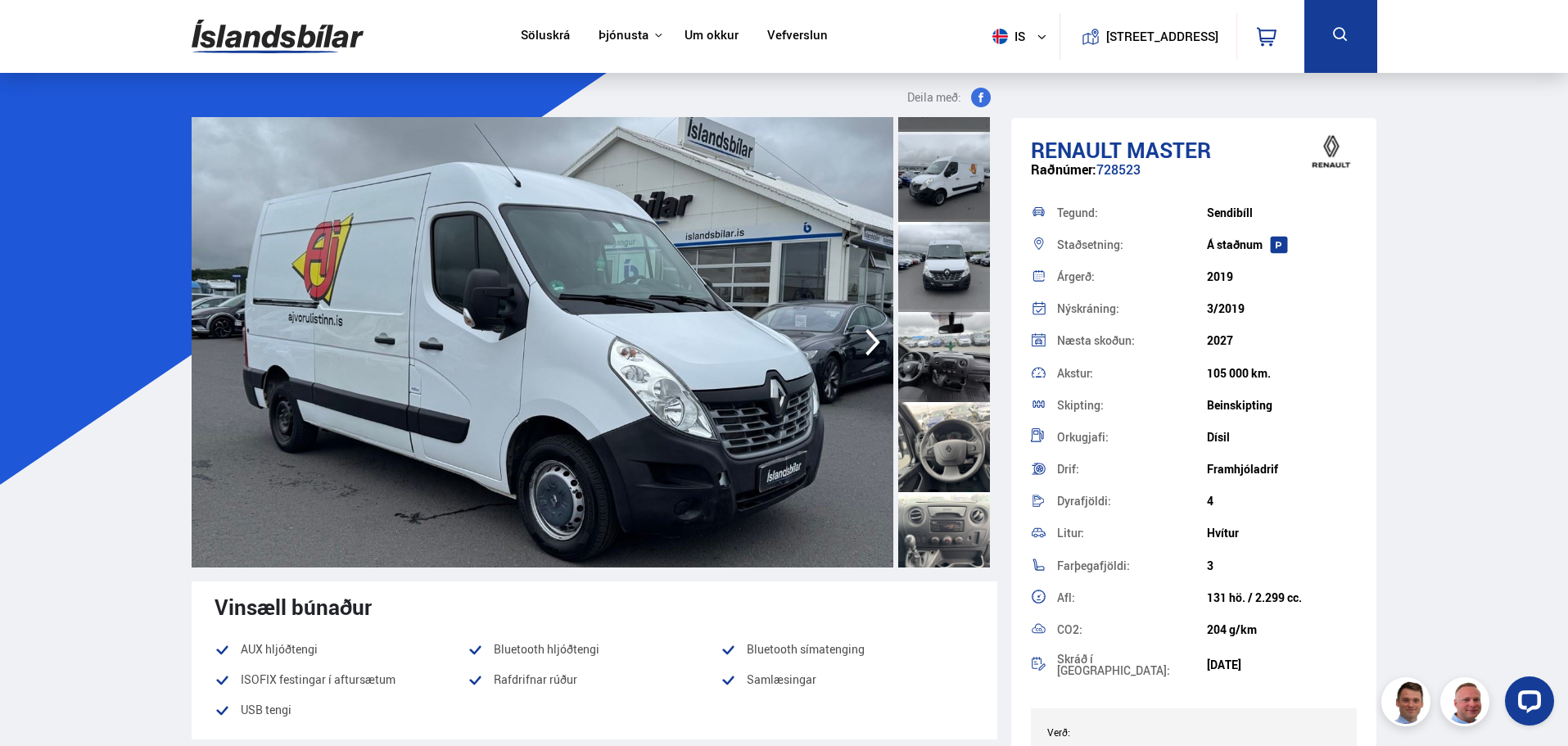 scroll, scrollTop: 573, scrollLeft: 0, axis: vertical 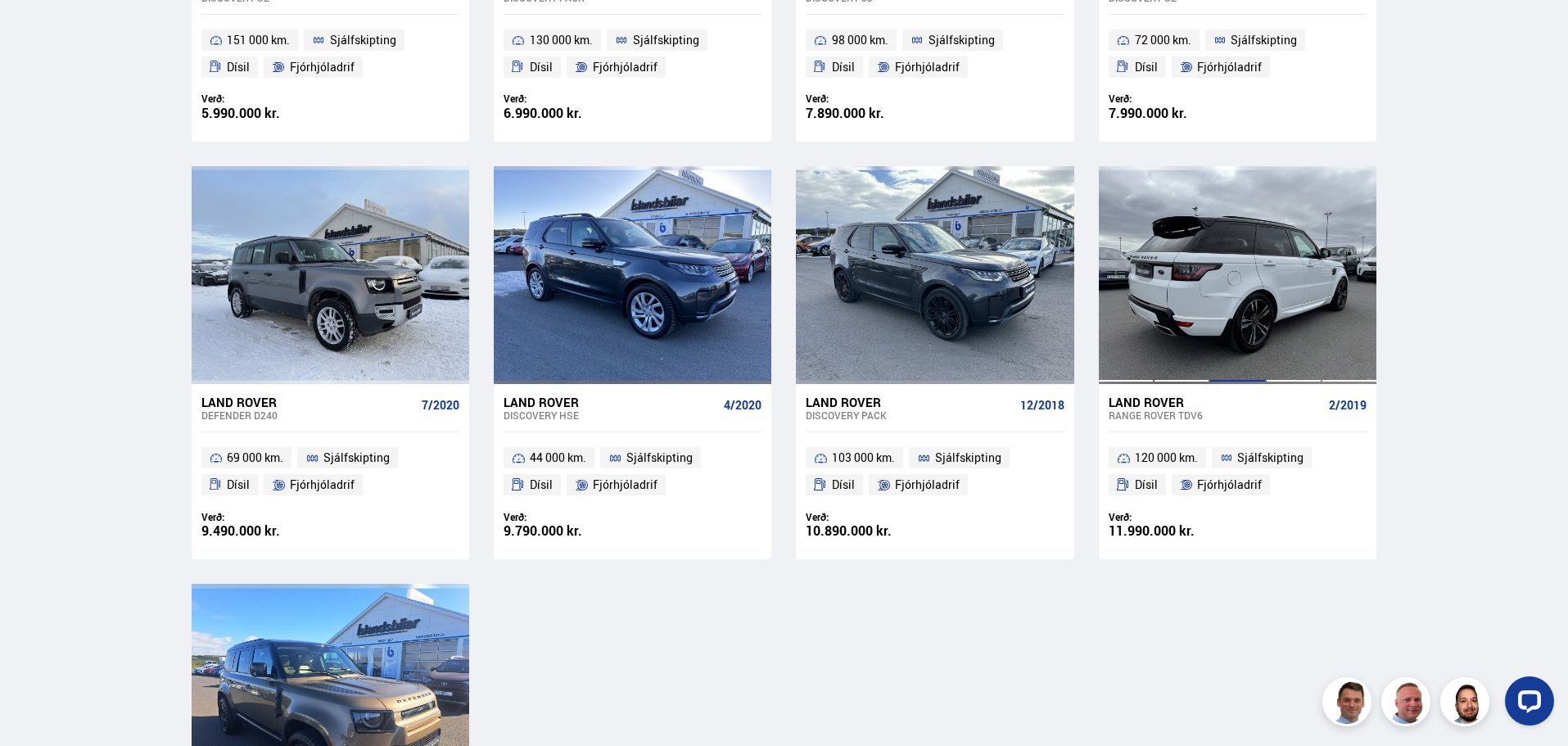 click at bounding box center [1237, 275] 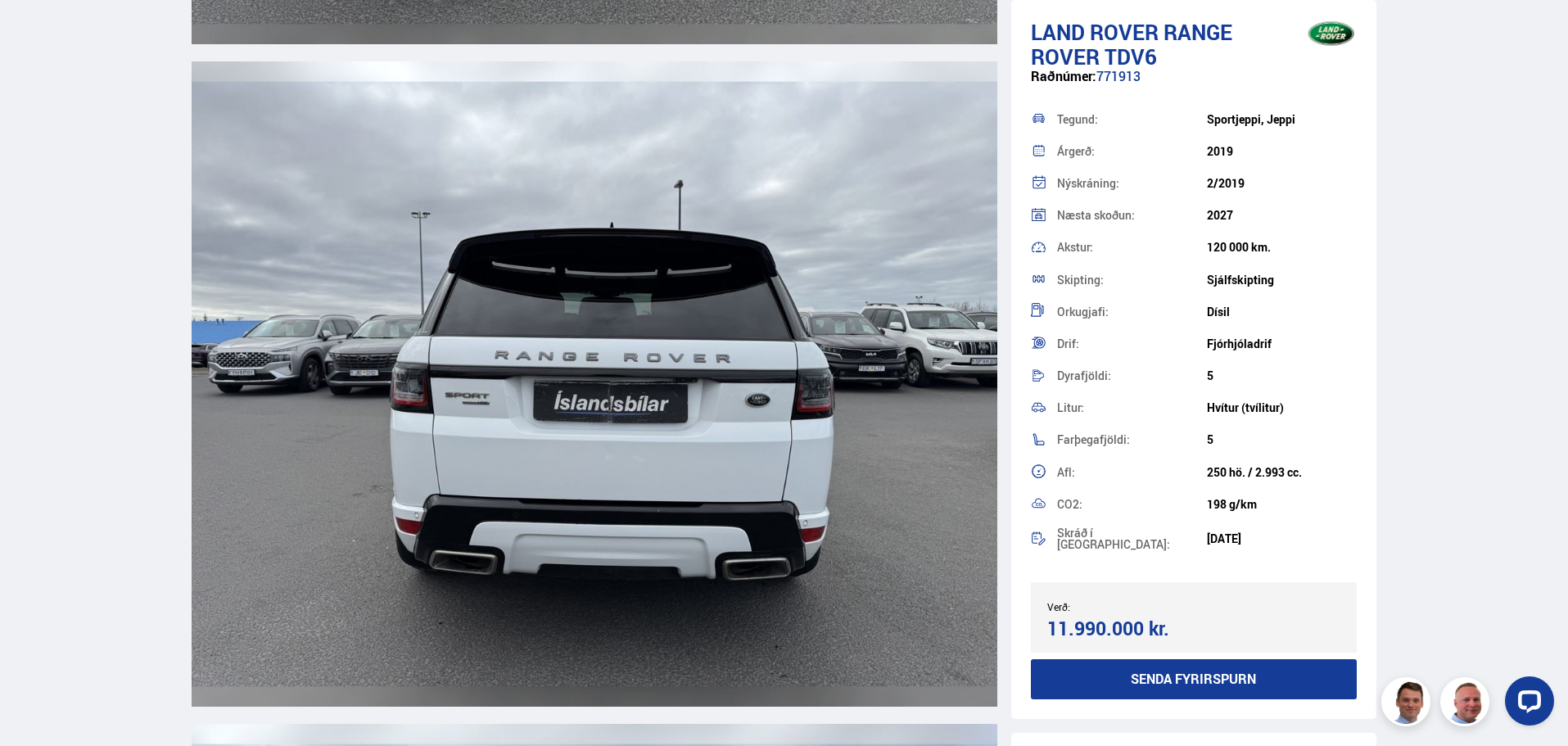 scroll, scrollTop: 4094, scrollLeft: 0, axis: vertical 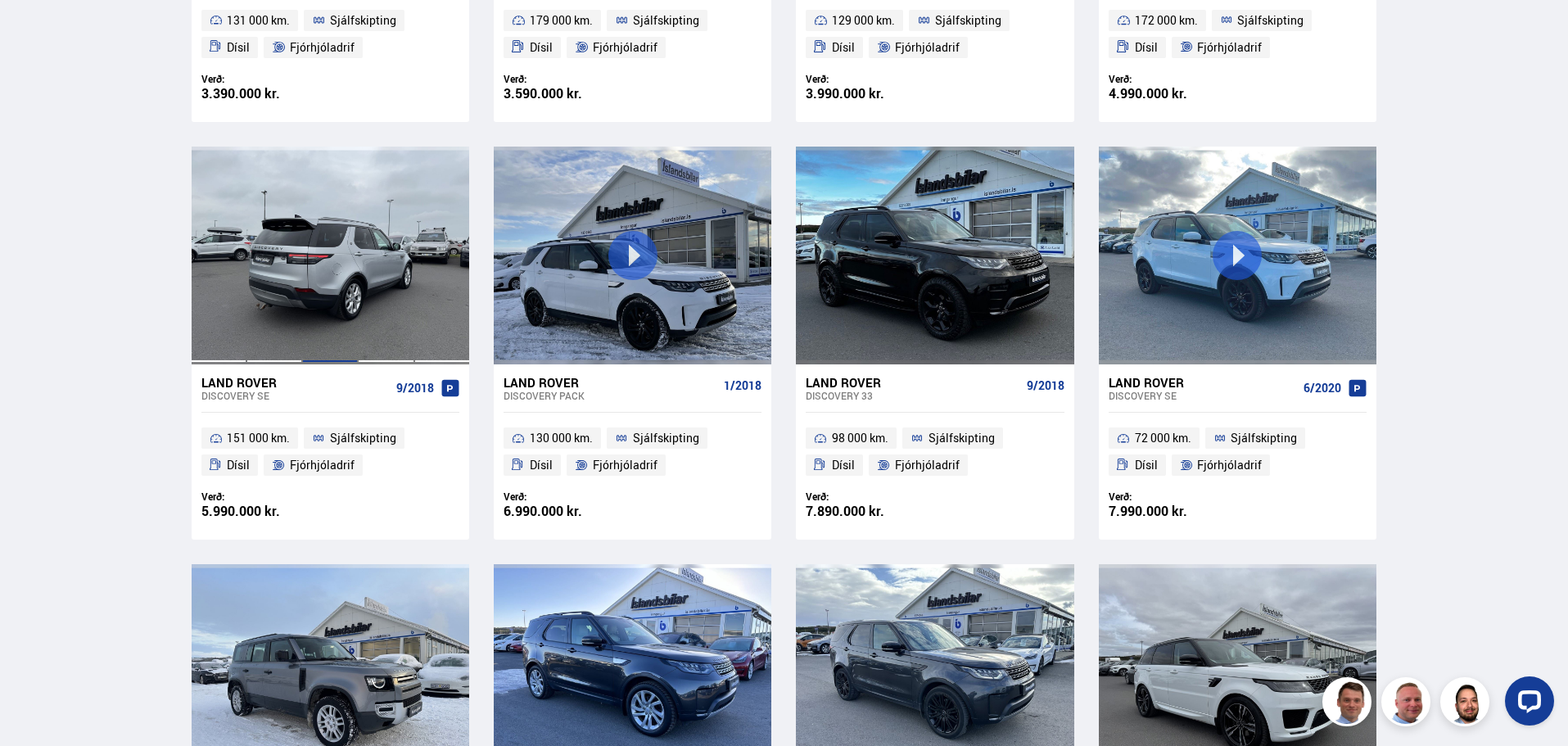 click at bounding box center (330, 255) 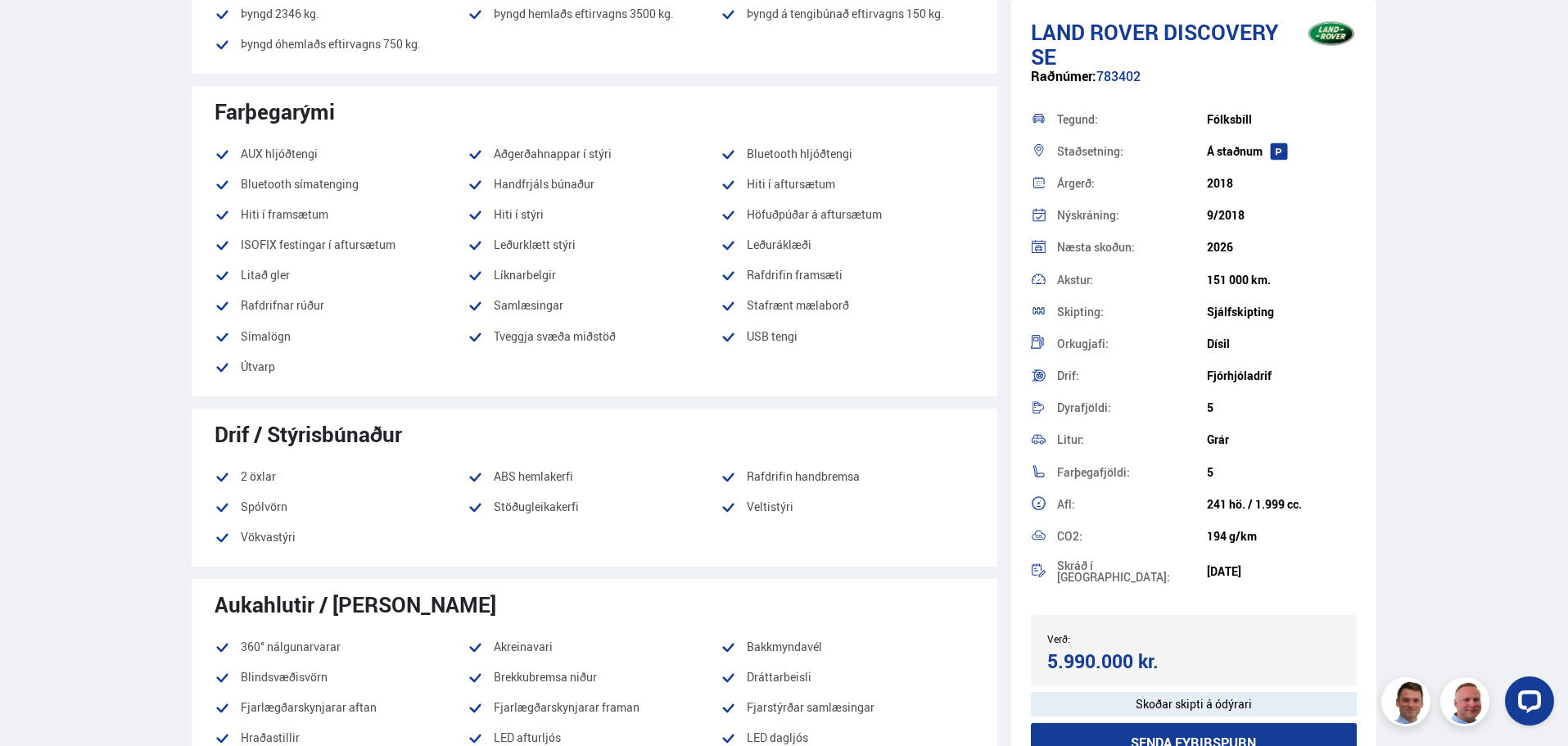scroll, scrollTop: 1065, scrollLeft: 0, axis: vertical 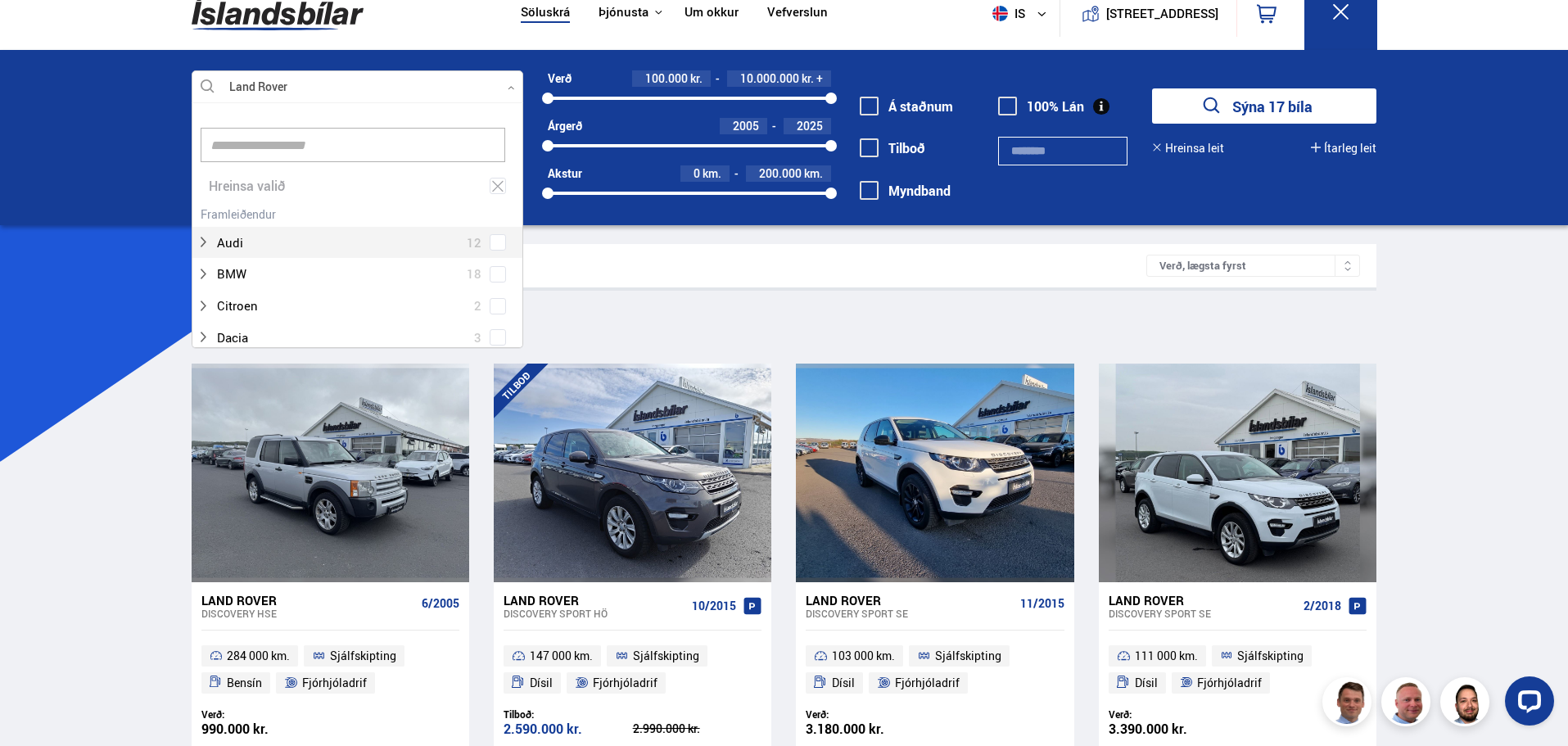 click at bounding box center (357, 88) 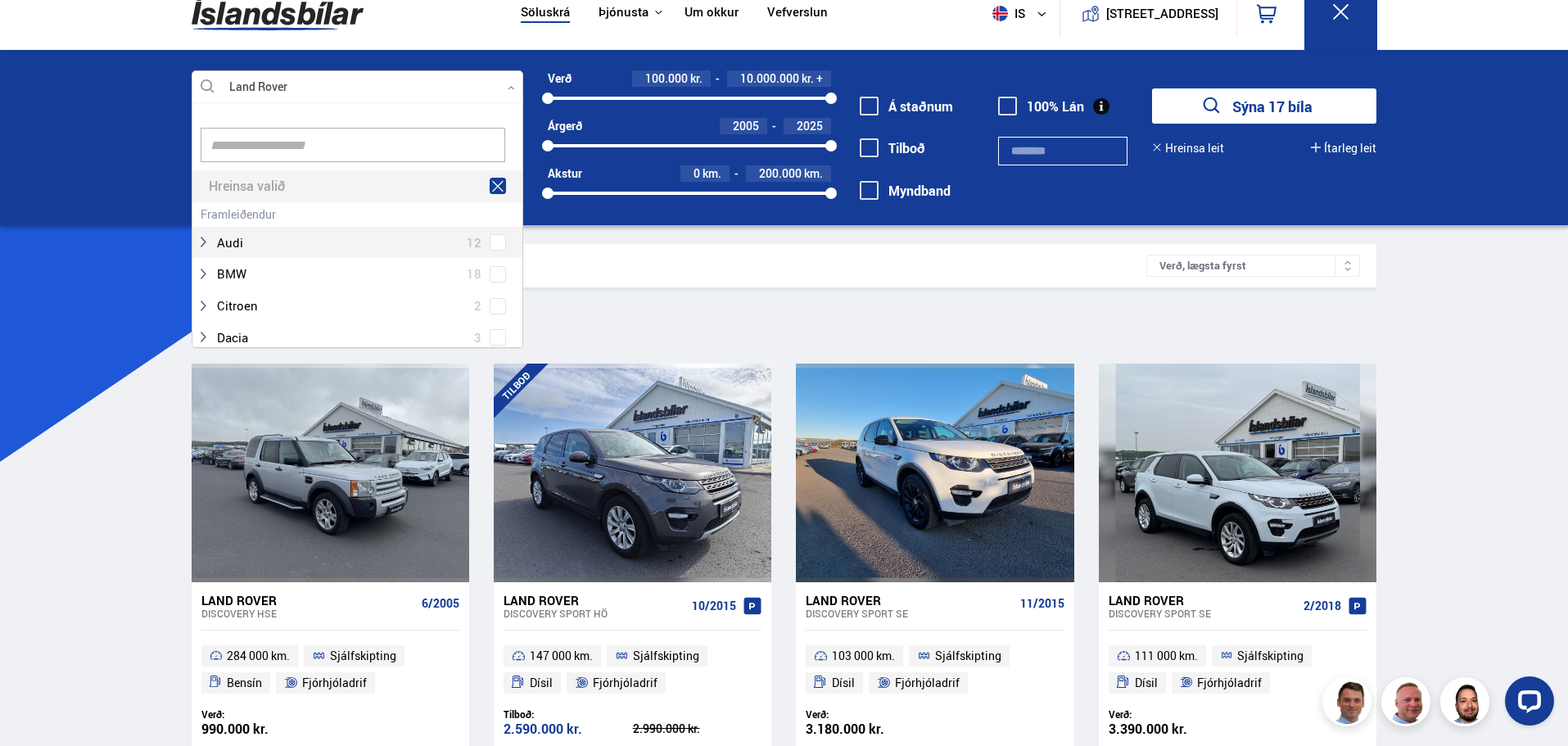 click on "Hreinsa valið" at bounding box center [357, 186] 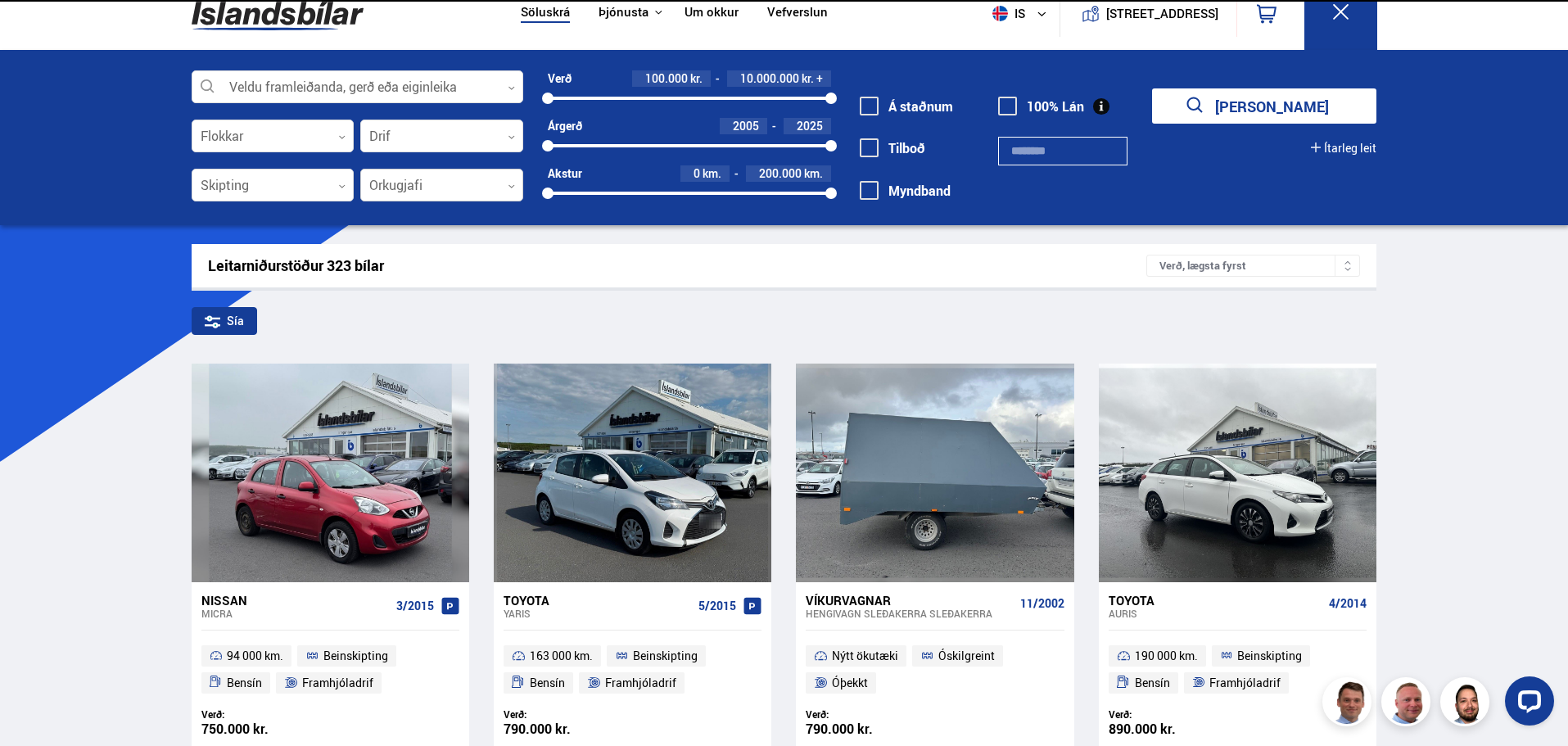 scroll, scrollTop: 0, scrollLeft: 0, axis: both 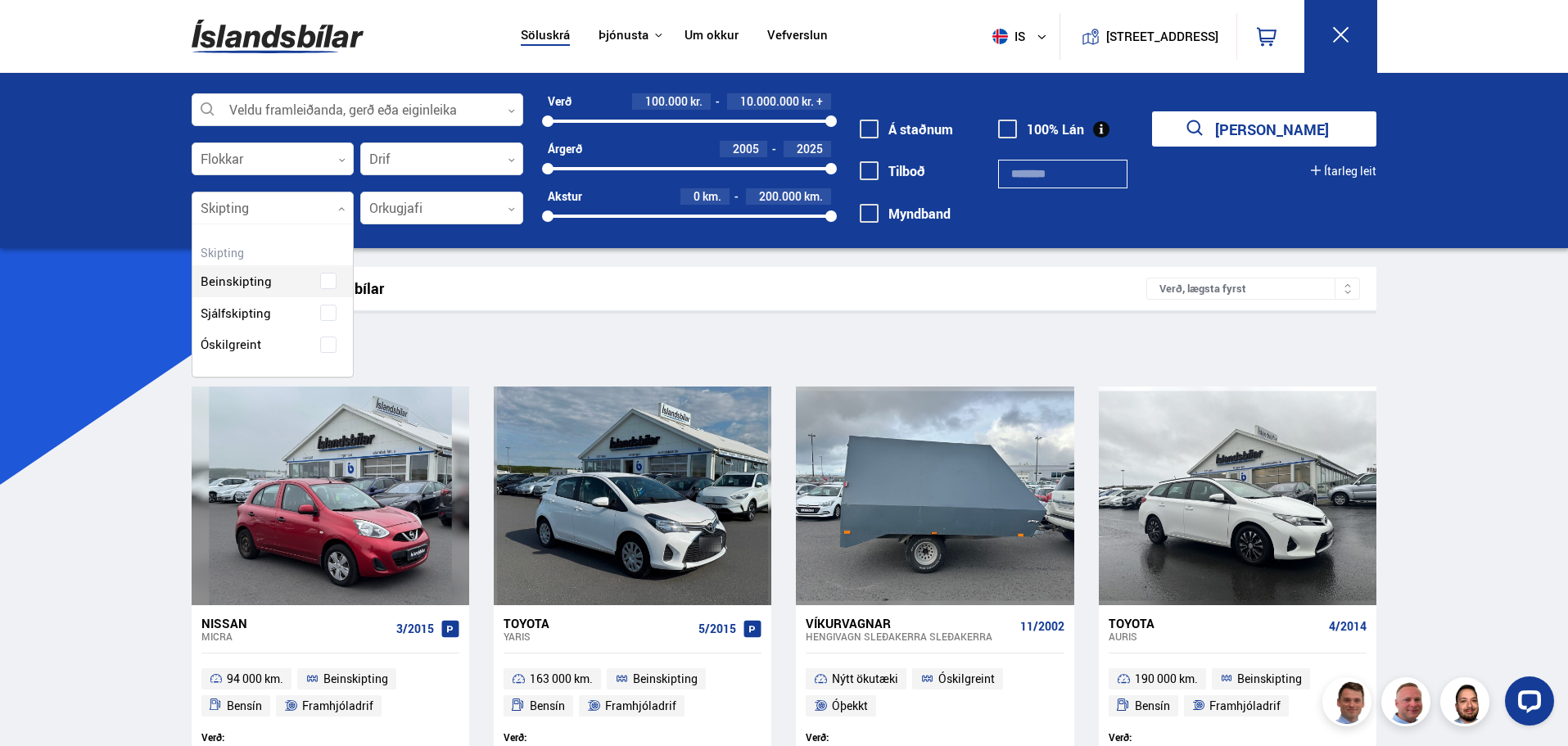 click at bounding box center [273, 209] 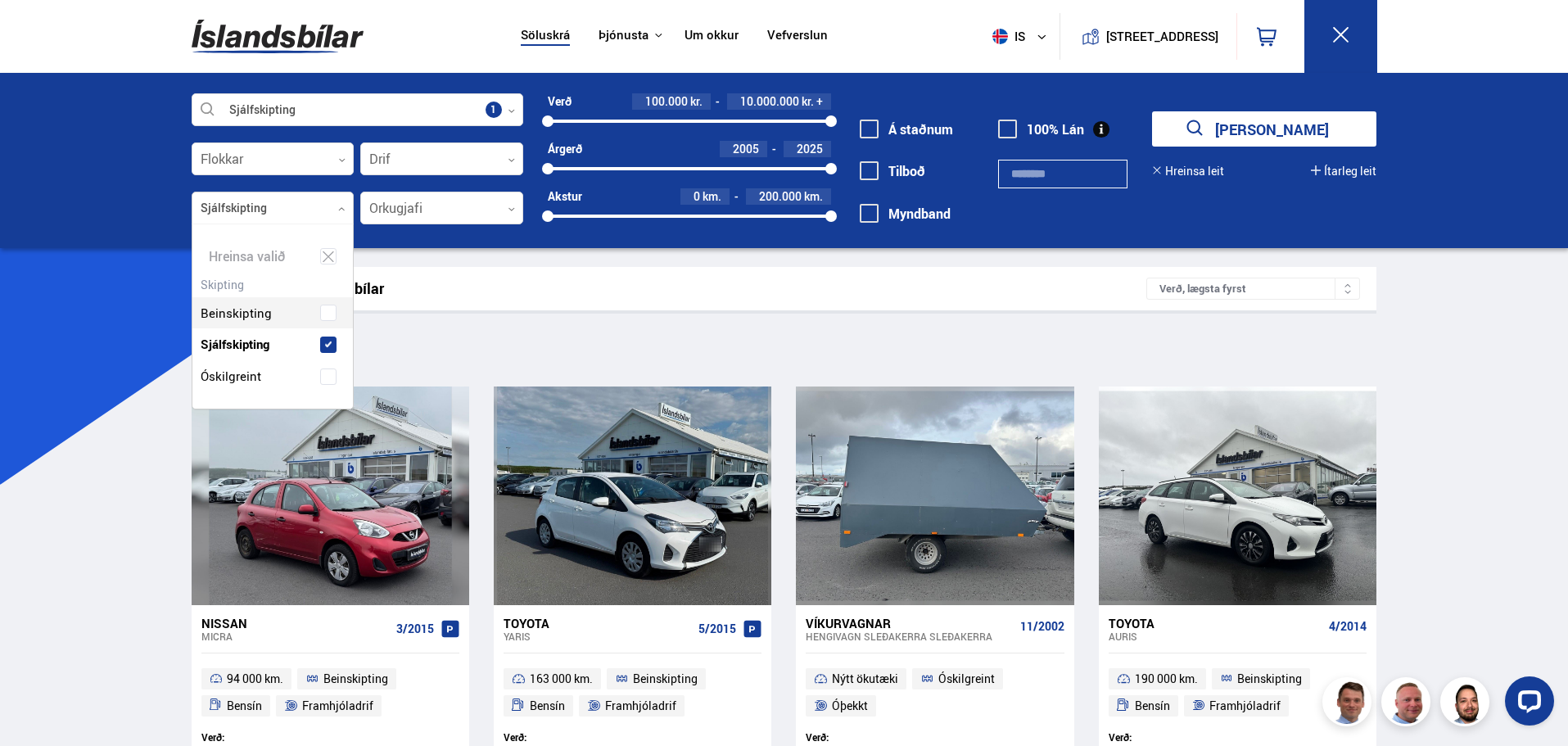 scroll, scrollTop: 188, scrollLeft: 165, axis: both 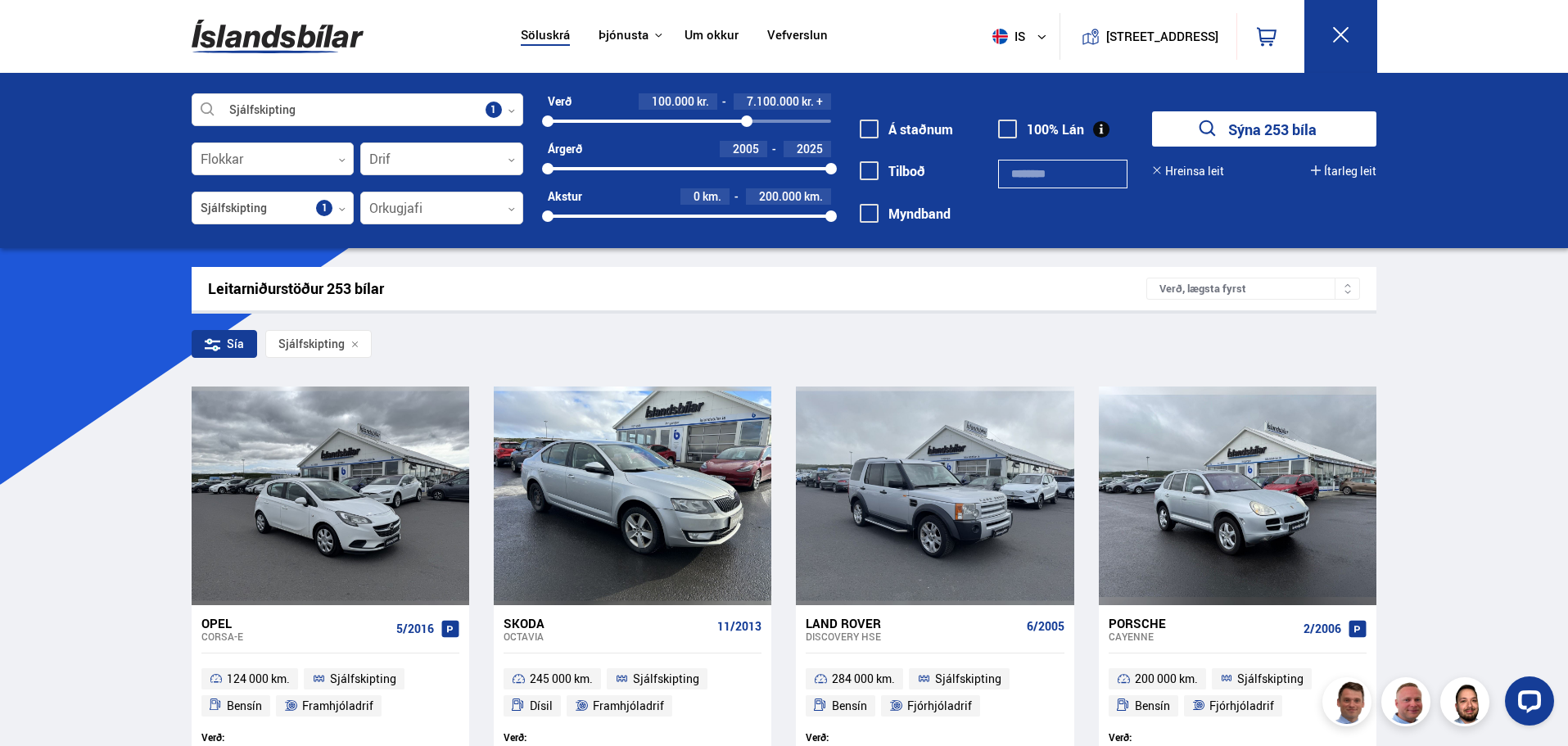 drag, startPoint x: 829, startPoint y: 122, endPoint x: 747, endPoint y: 119, distance: 82.05486 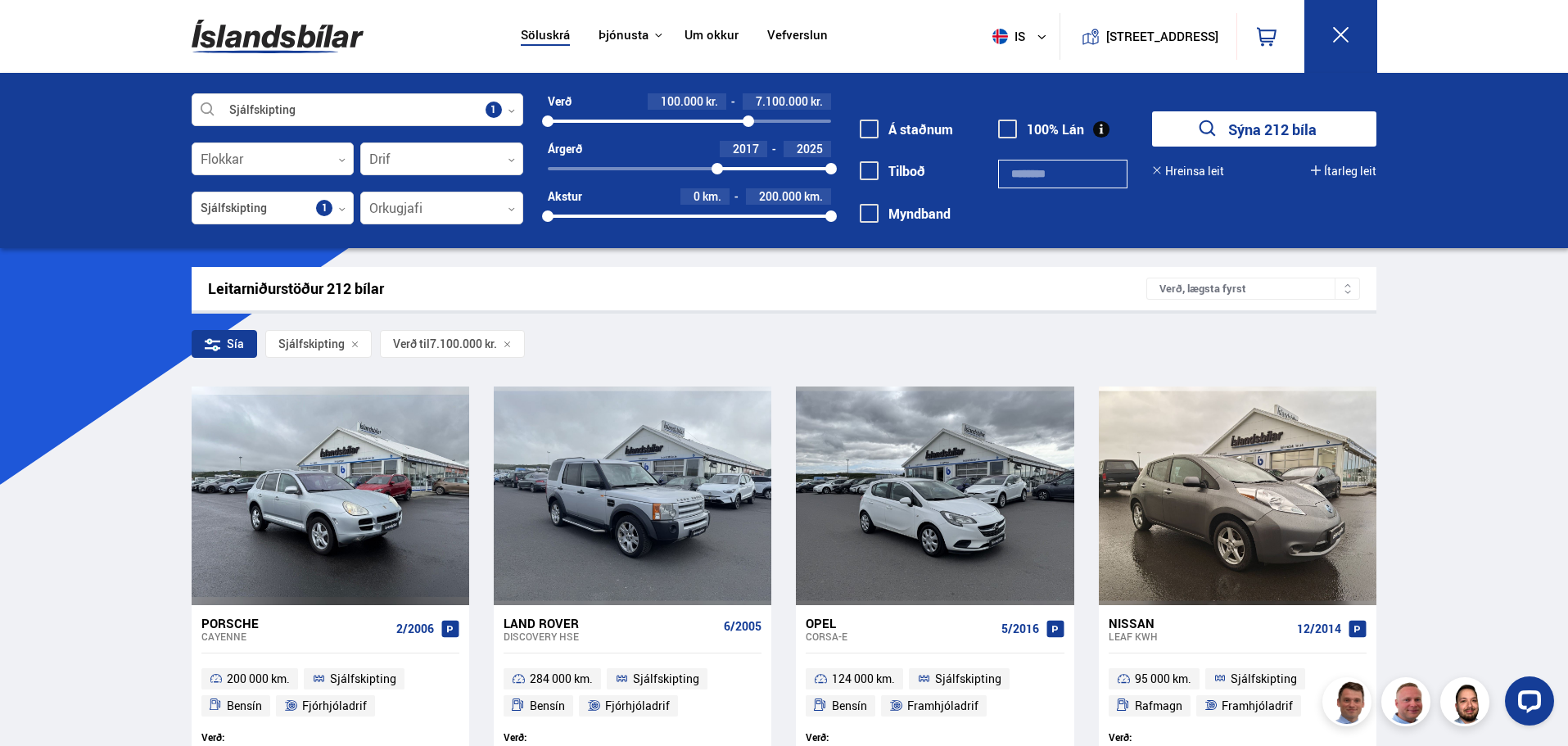 drag, startPoint x: 547, startPoint y: 168, endPoint x: 713, endPoint y: 166, distance: 166.01205 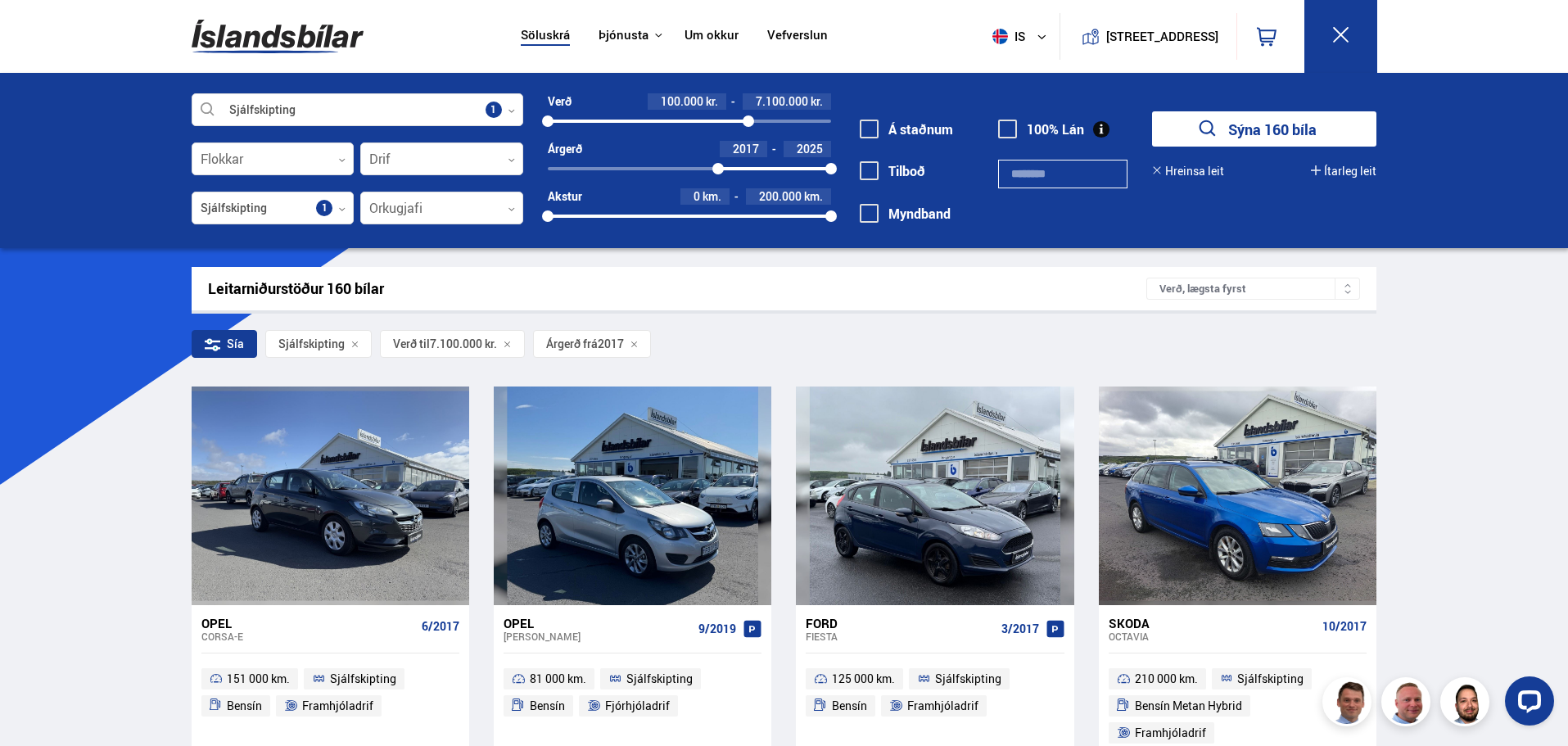 click on "Ítarleg leit" at bounding box center [1344, 171] 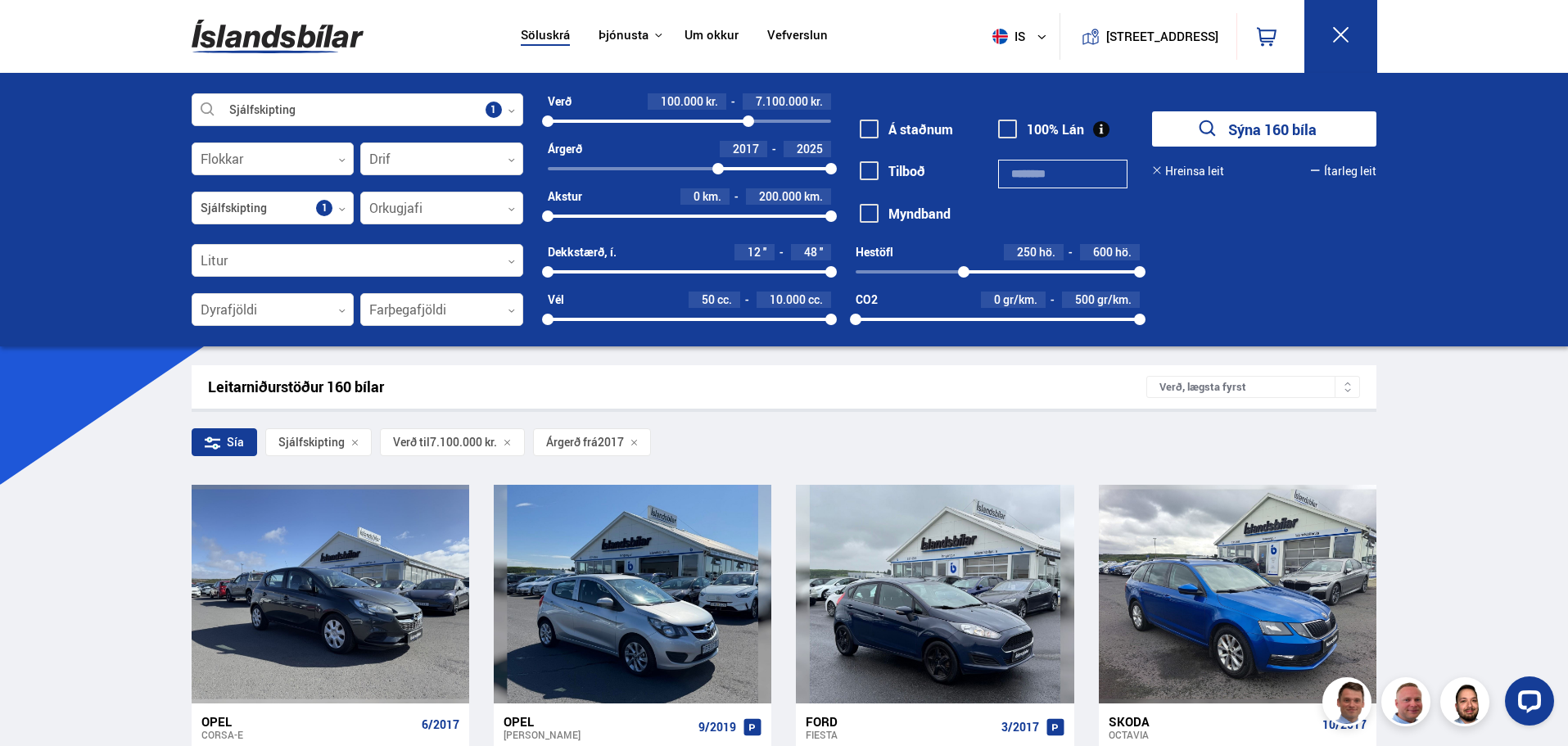 drag, startPoint x: 858, startPoint y: 273, endPoint x: 962, endPoint y: 276, distance: 104.04326 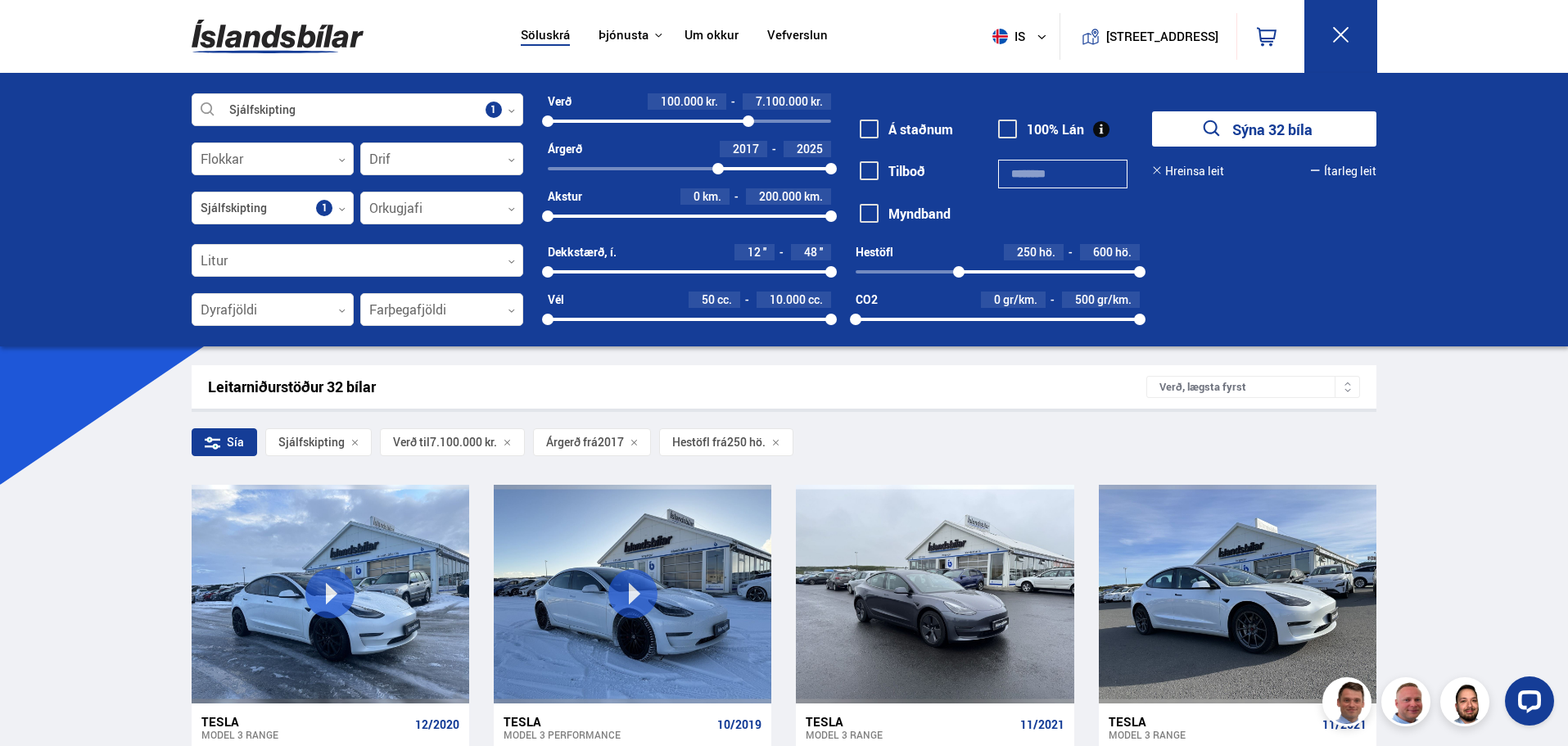 click on "Ítarleg leit" at bounding box center (1344, 171) 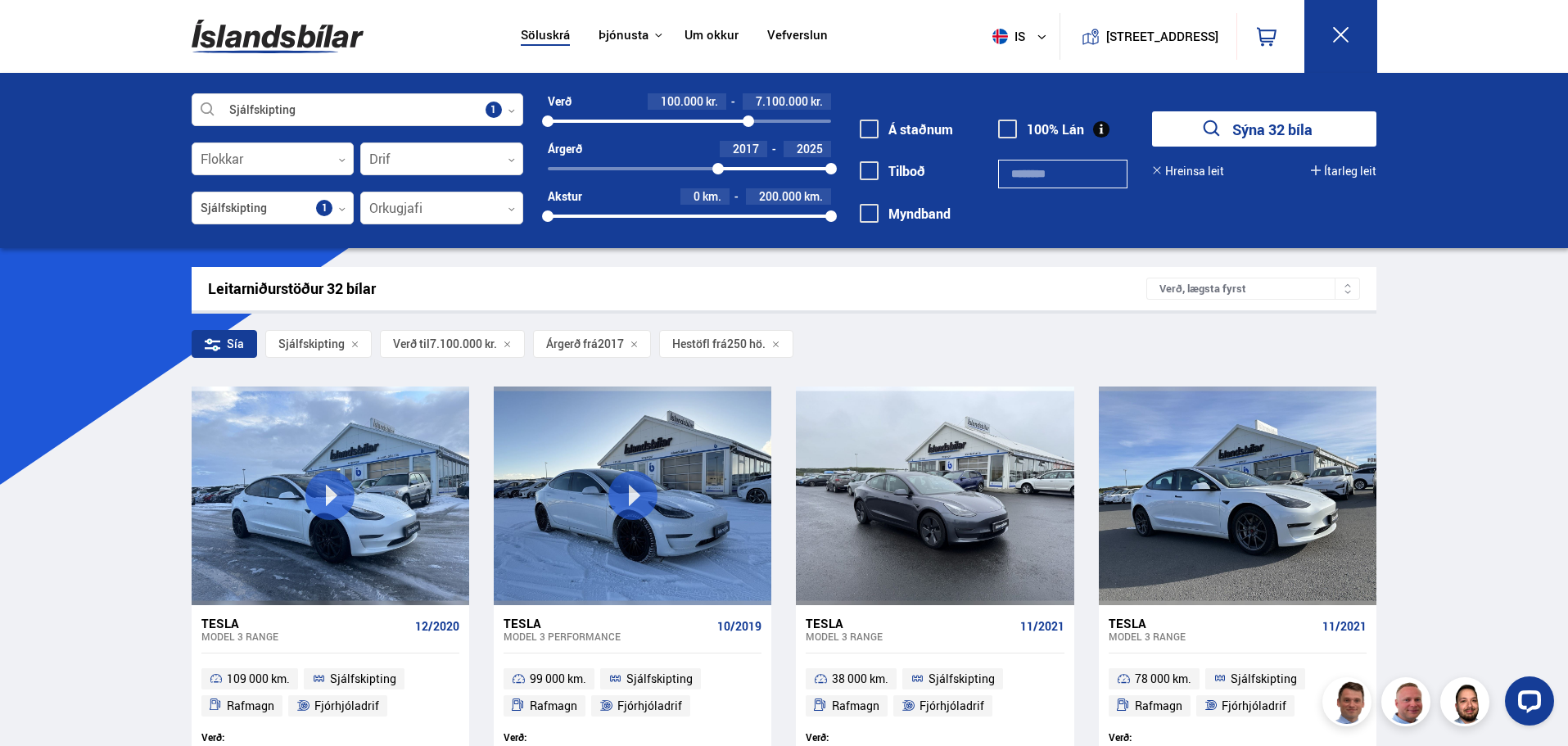 click on "Ítarleg leit" at bounding box center [1344, 171] 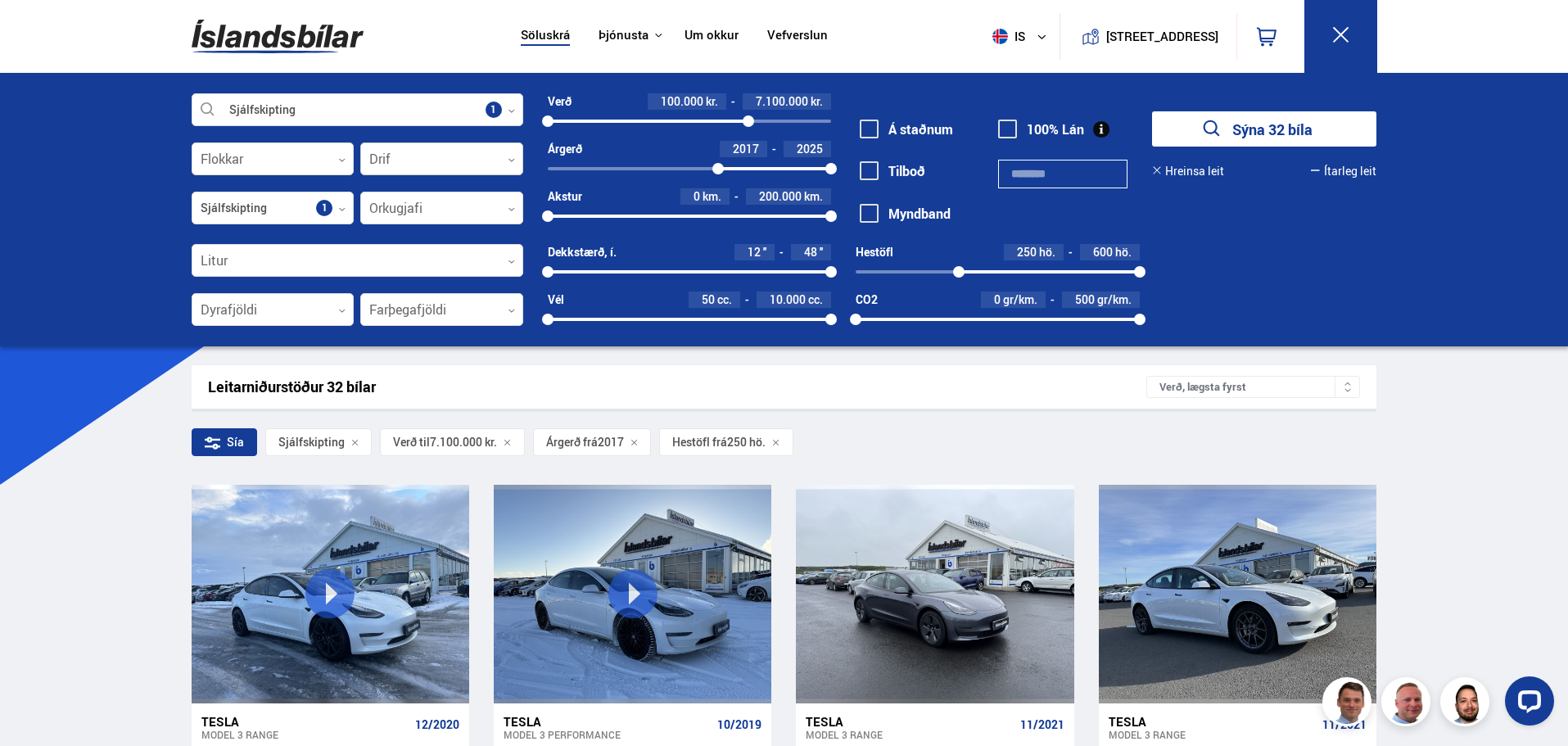 click at bounding box center [441, 160] 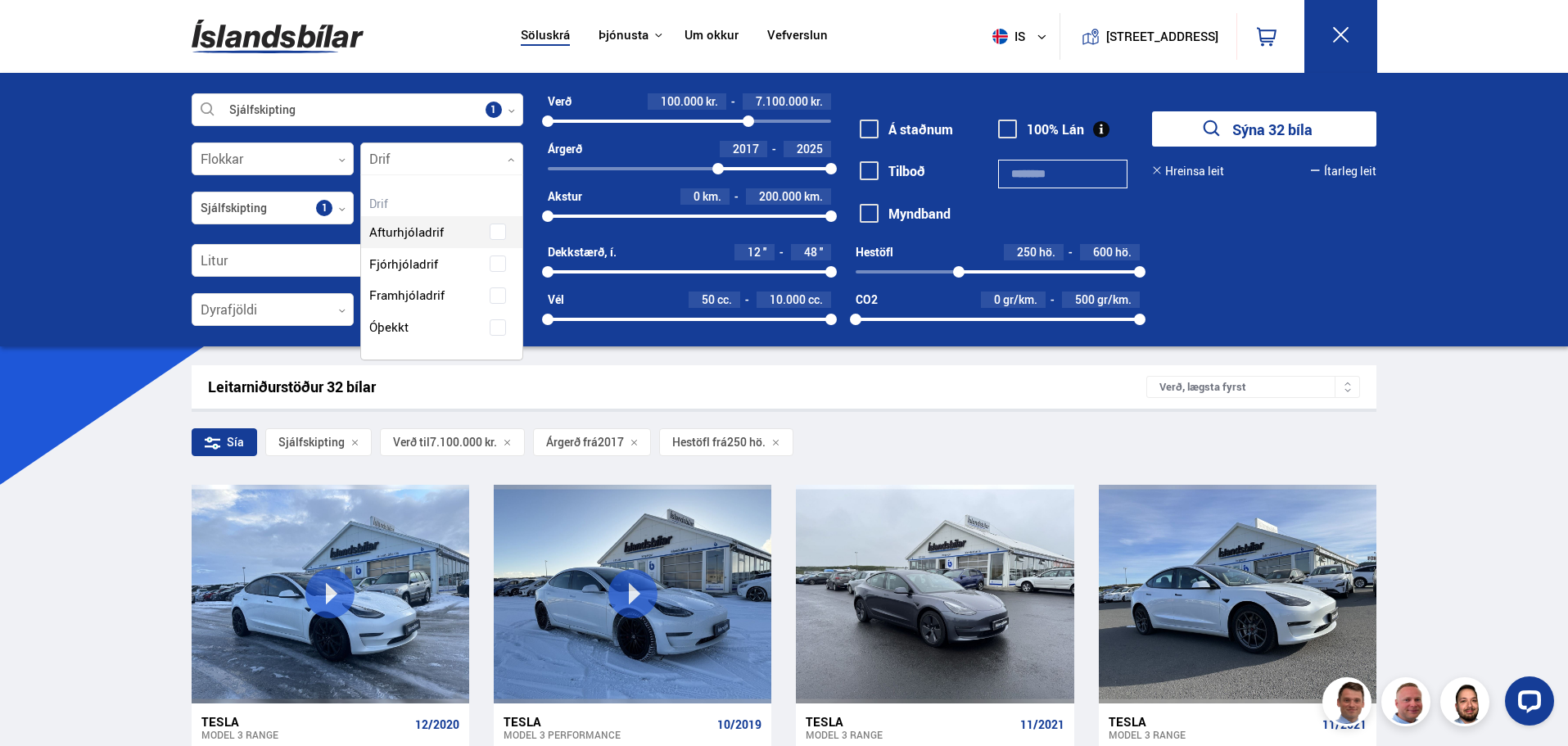 scroll, scrollTop: 188, scrollLeft: 165, axis: both 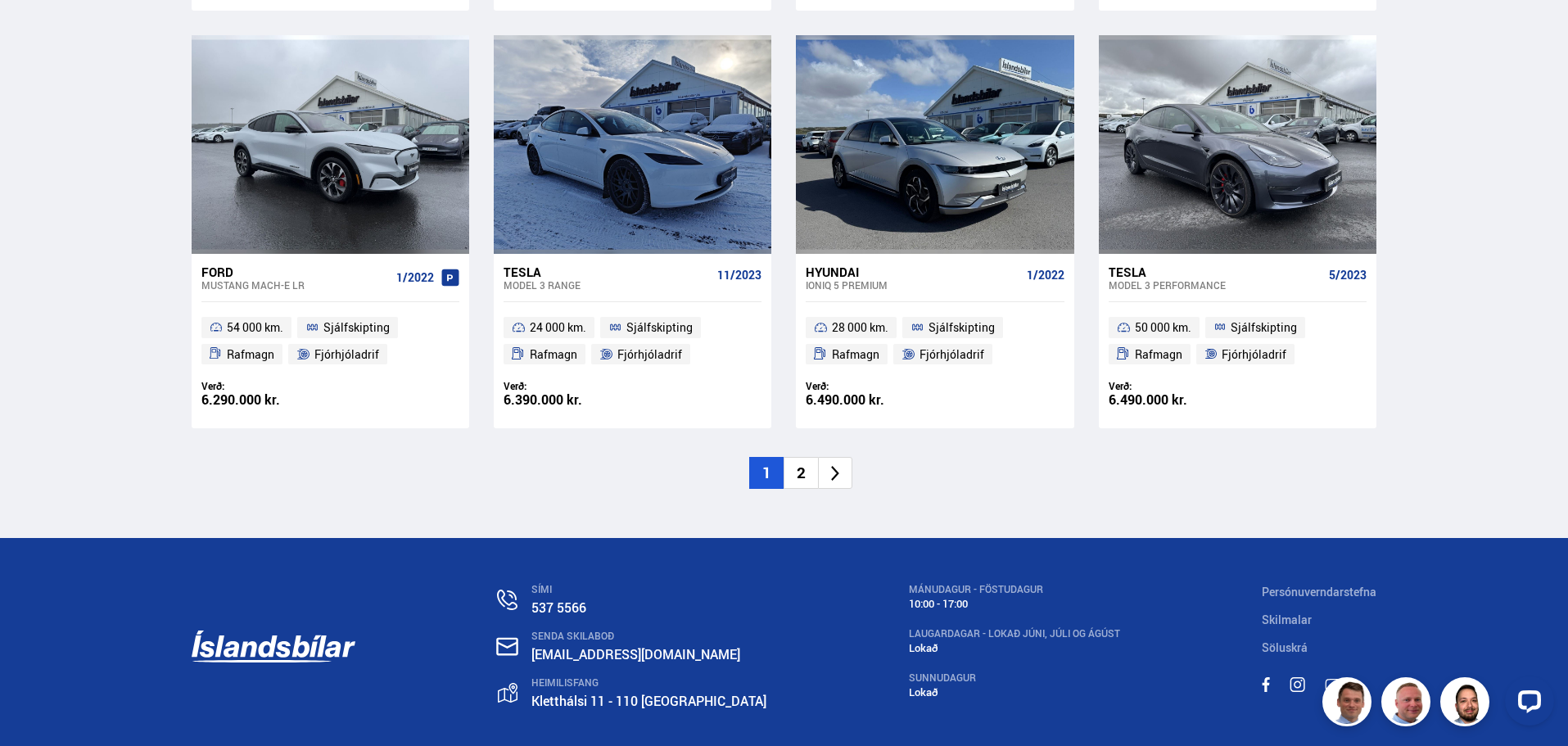 click on "2" at bounding box center (801, 472) 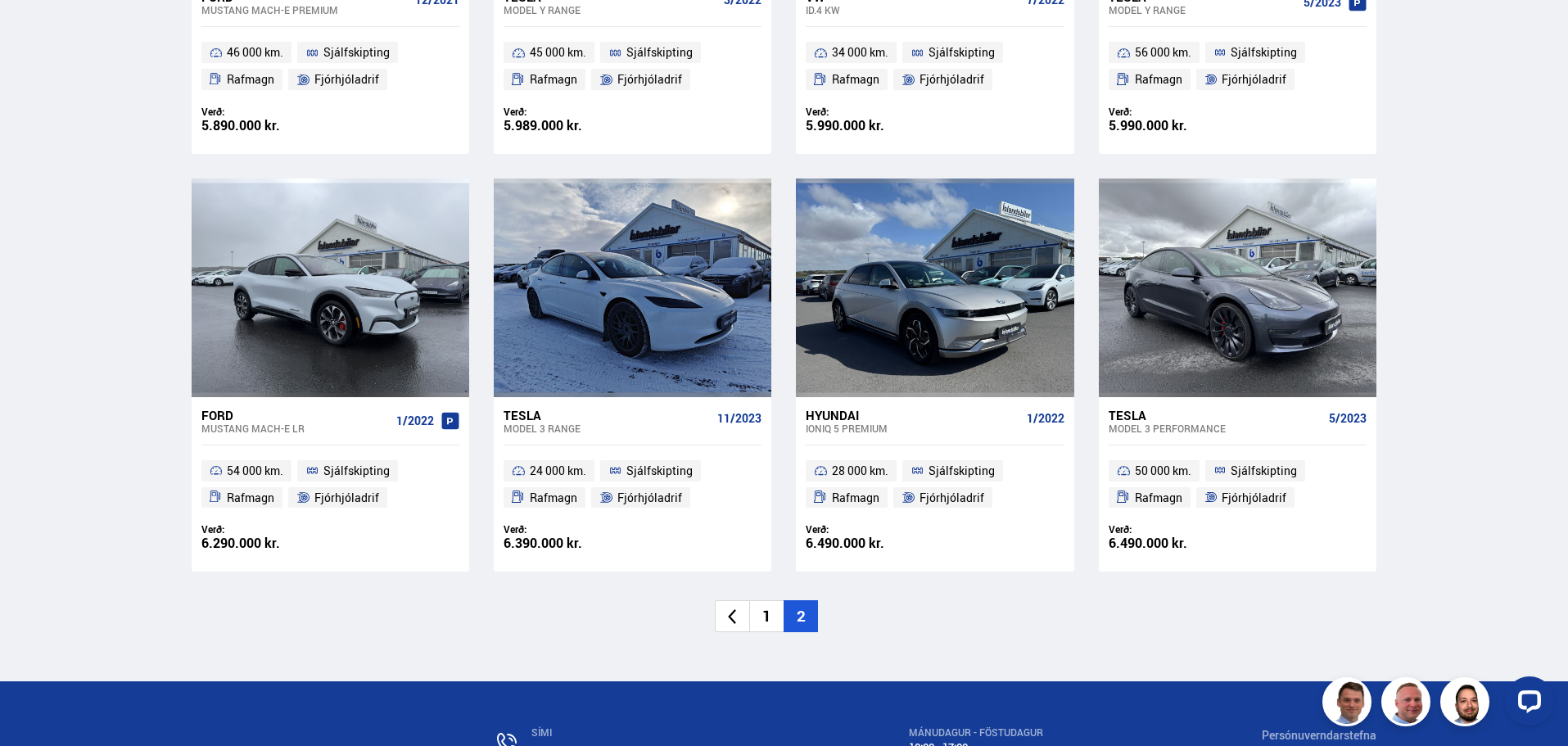 scroll, scrollTop: 1949, scrollLeft: 0, axis: vertical 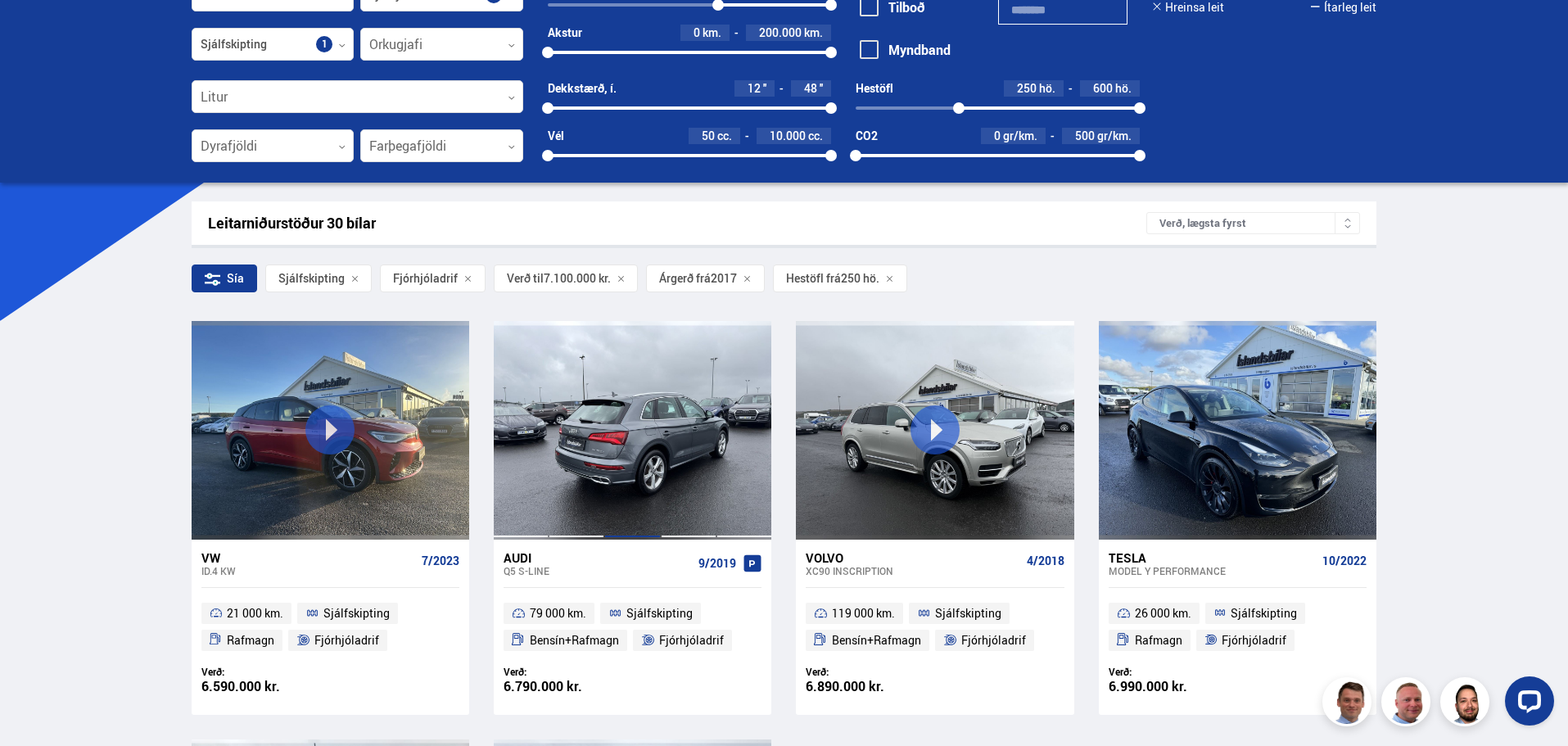 click at bounding box center (632, 430) 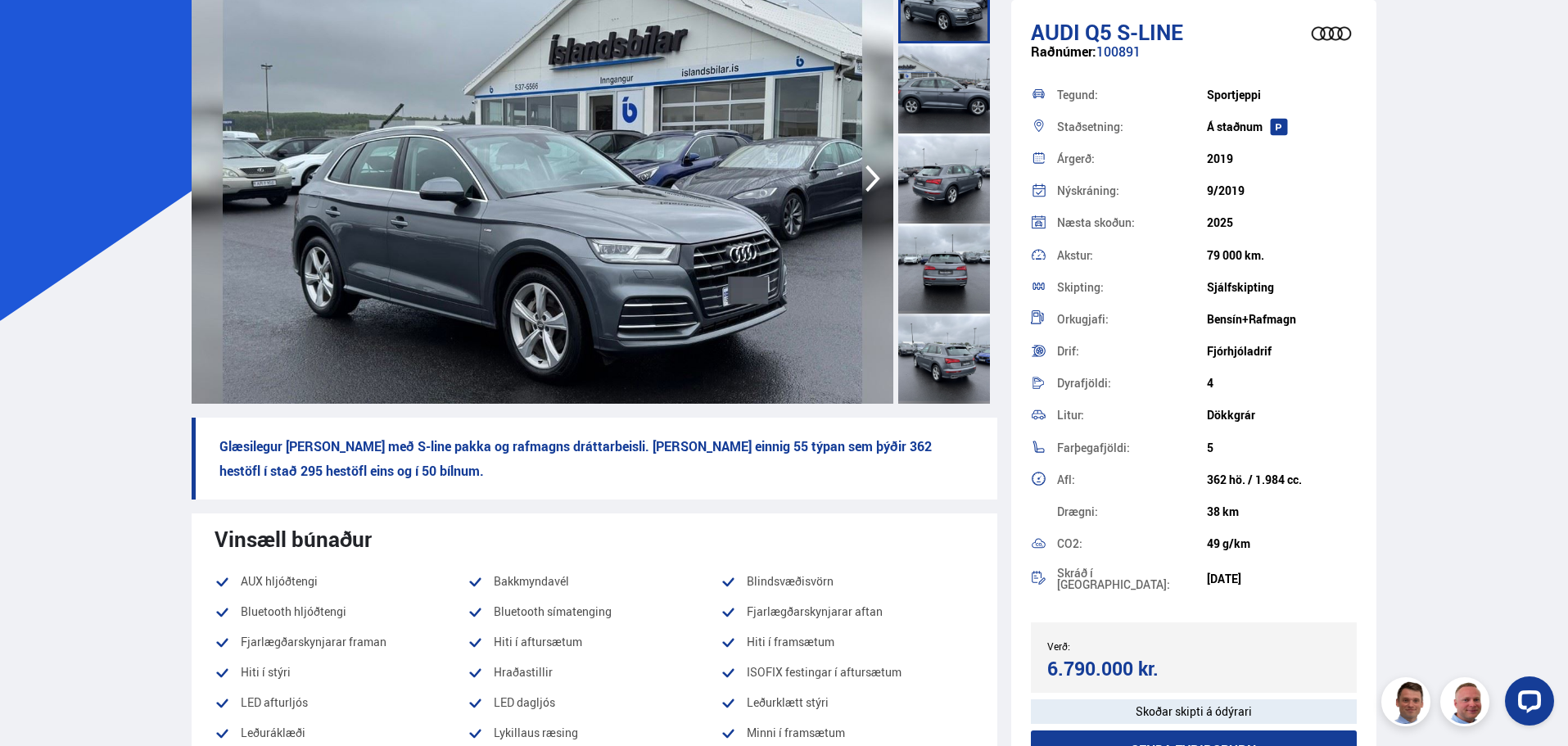 scroll, scrollTop: 0, scrollLeft: 0, axis: both 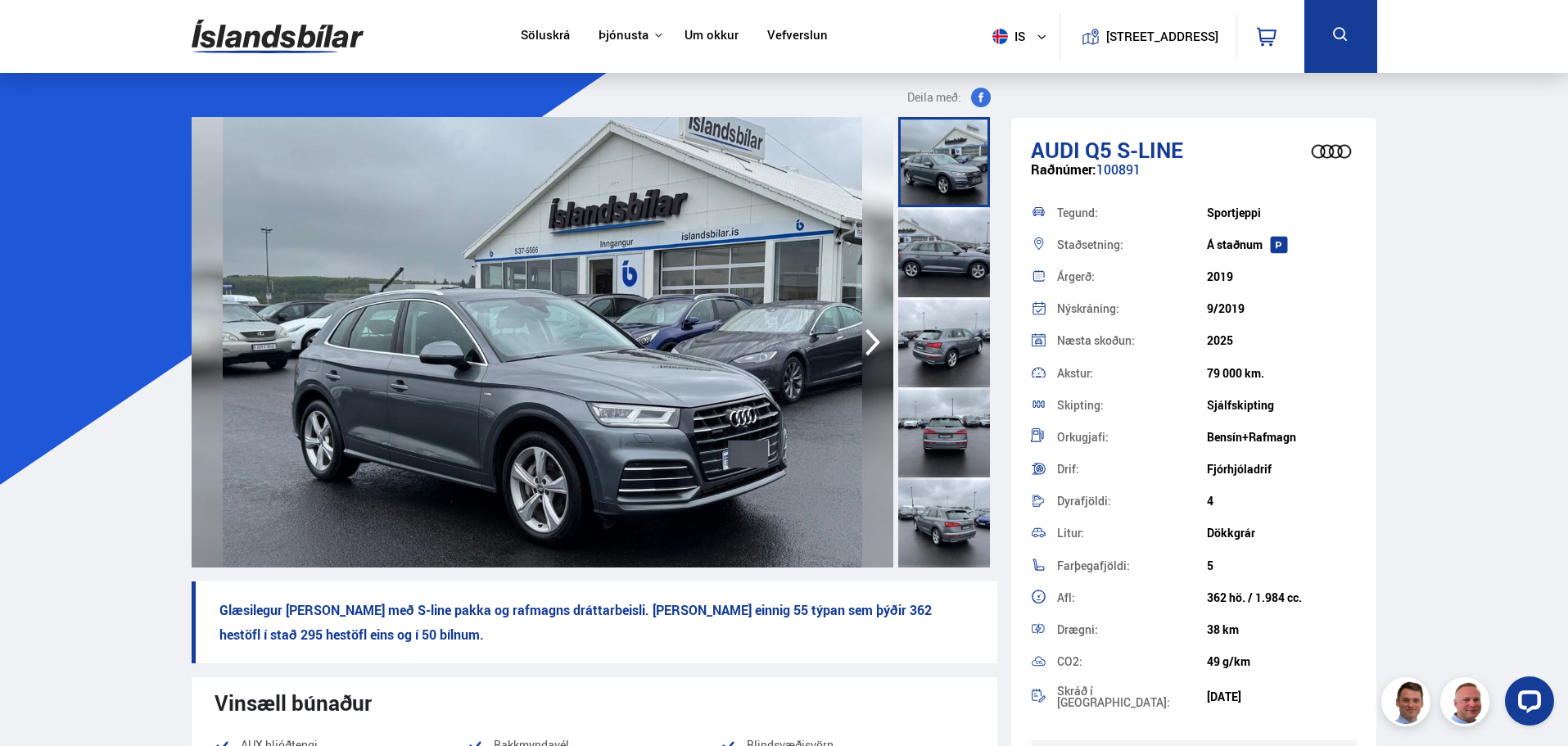 click at bounding box center (944, 522) 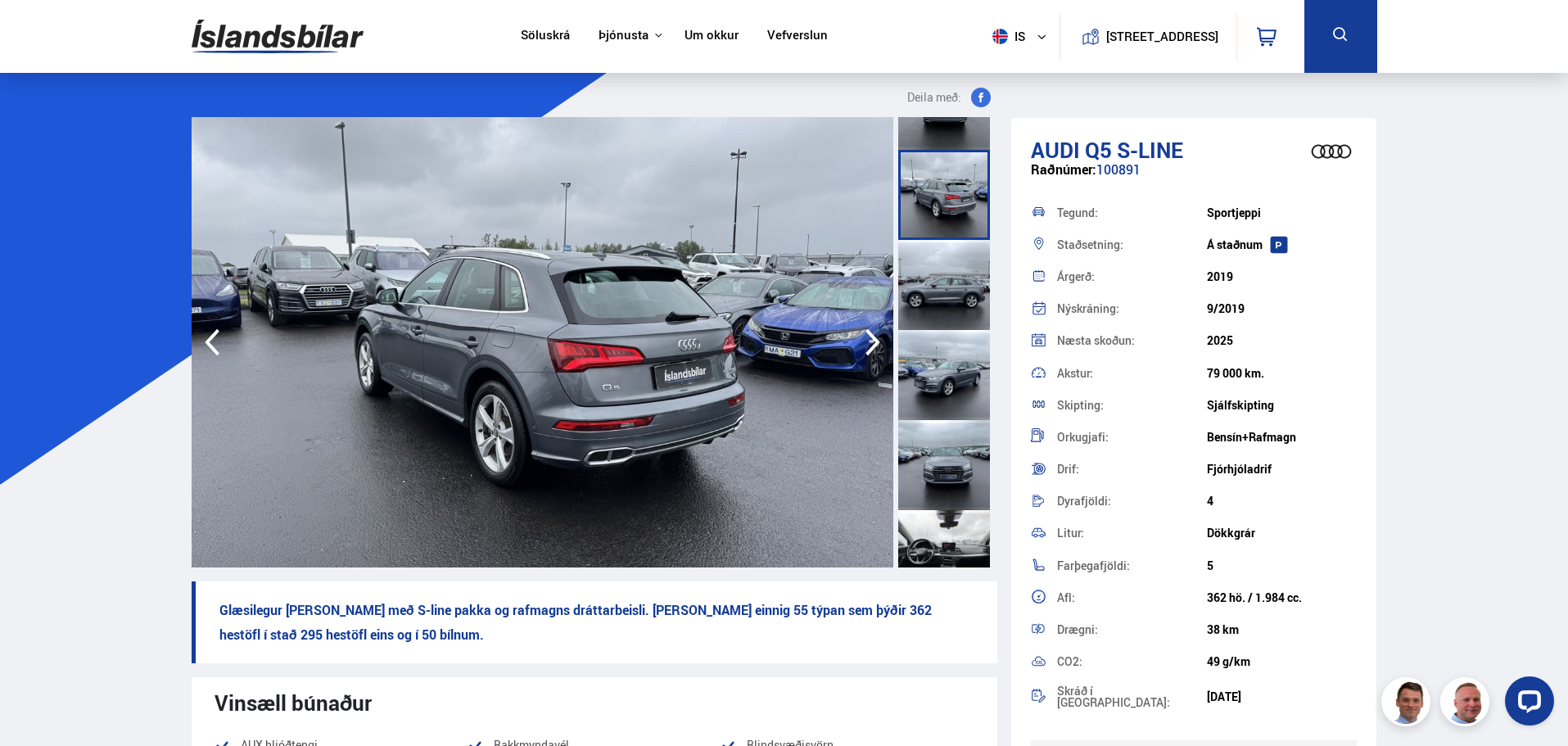scroll, scrollTop: 409, scrollLeft: 0, axis: vertical 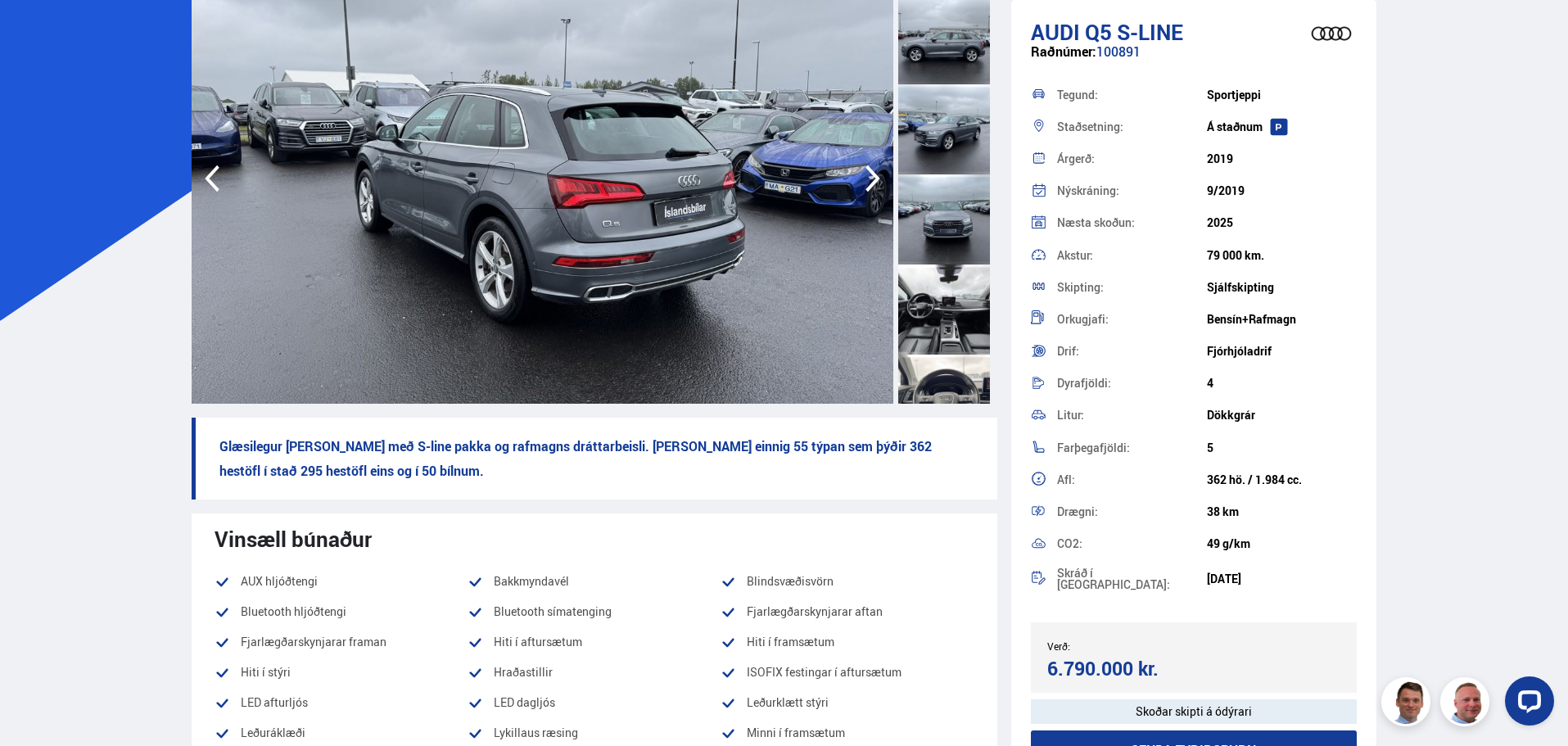 click at bounding box center (944, 310) 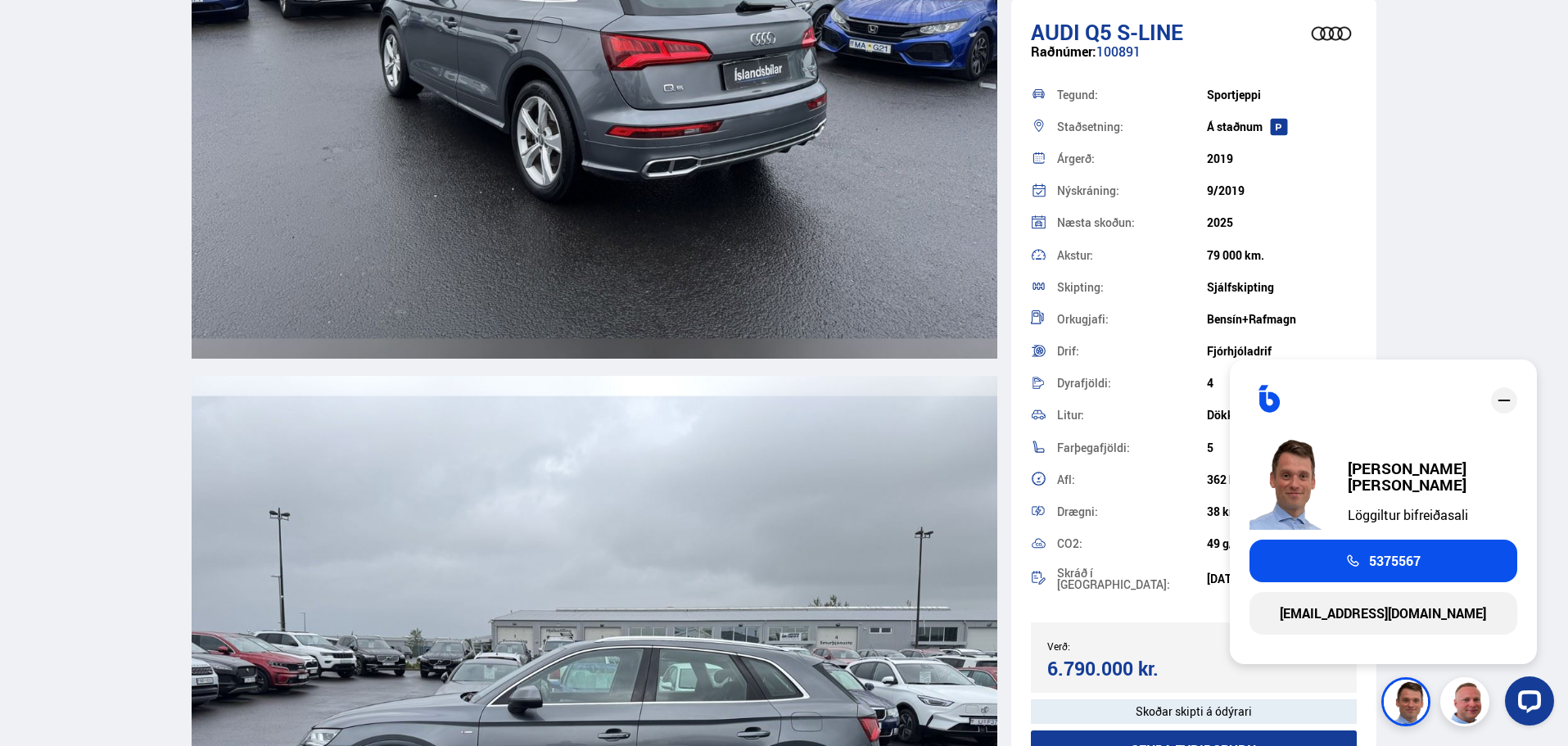 scroll, scrollTop: 4831, scrollLeft: 0, axis: vertical 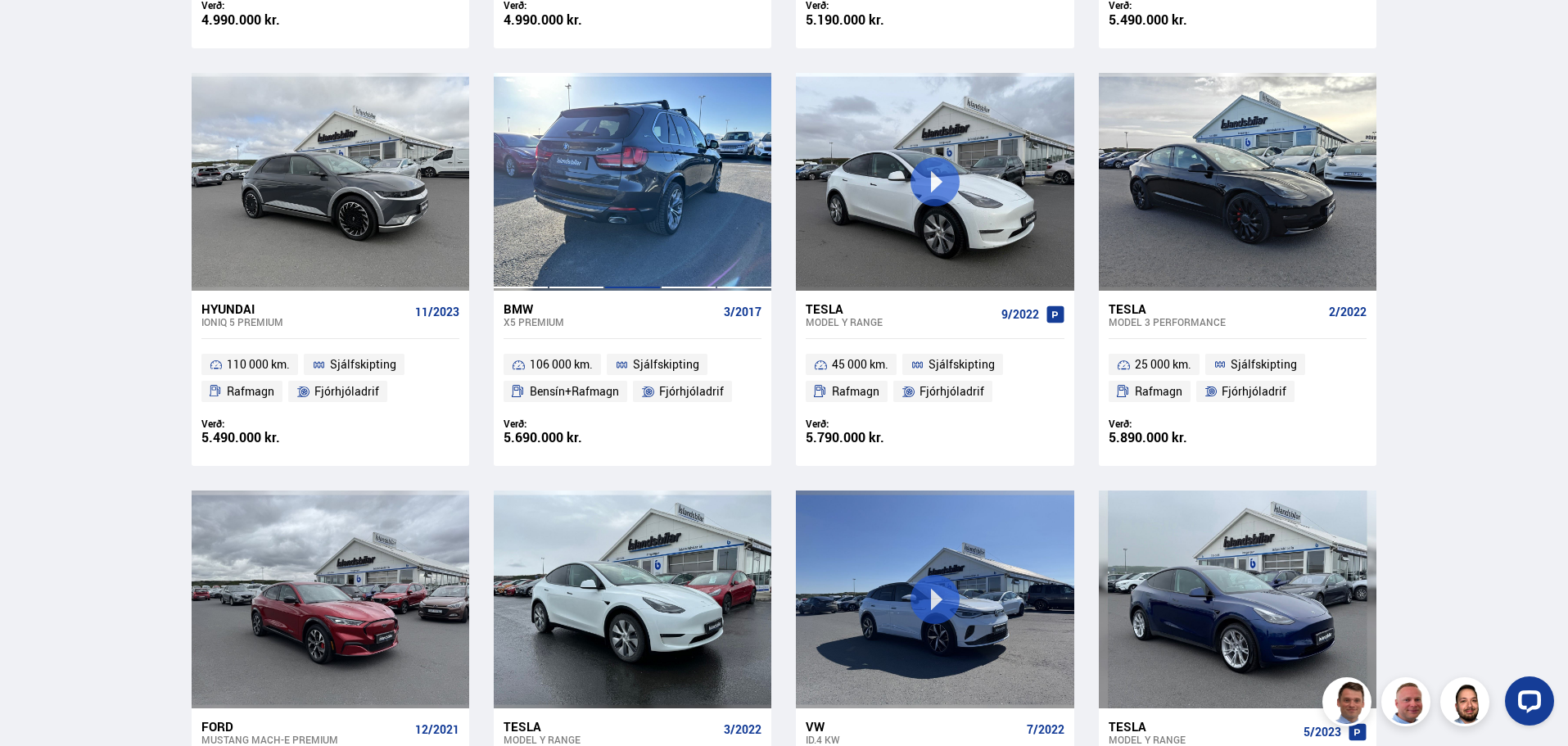 click at bounding box center (632, 182) 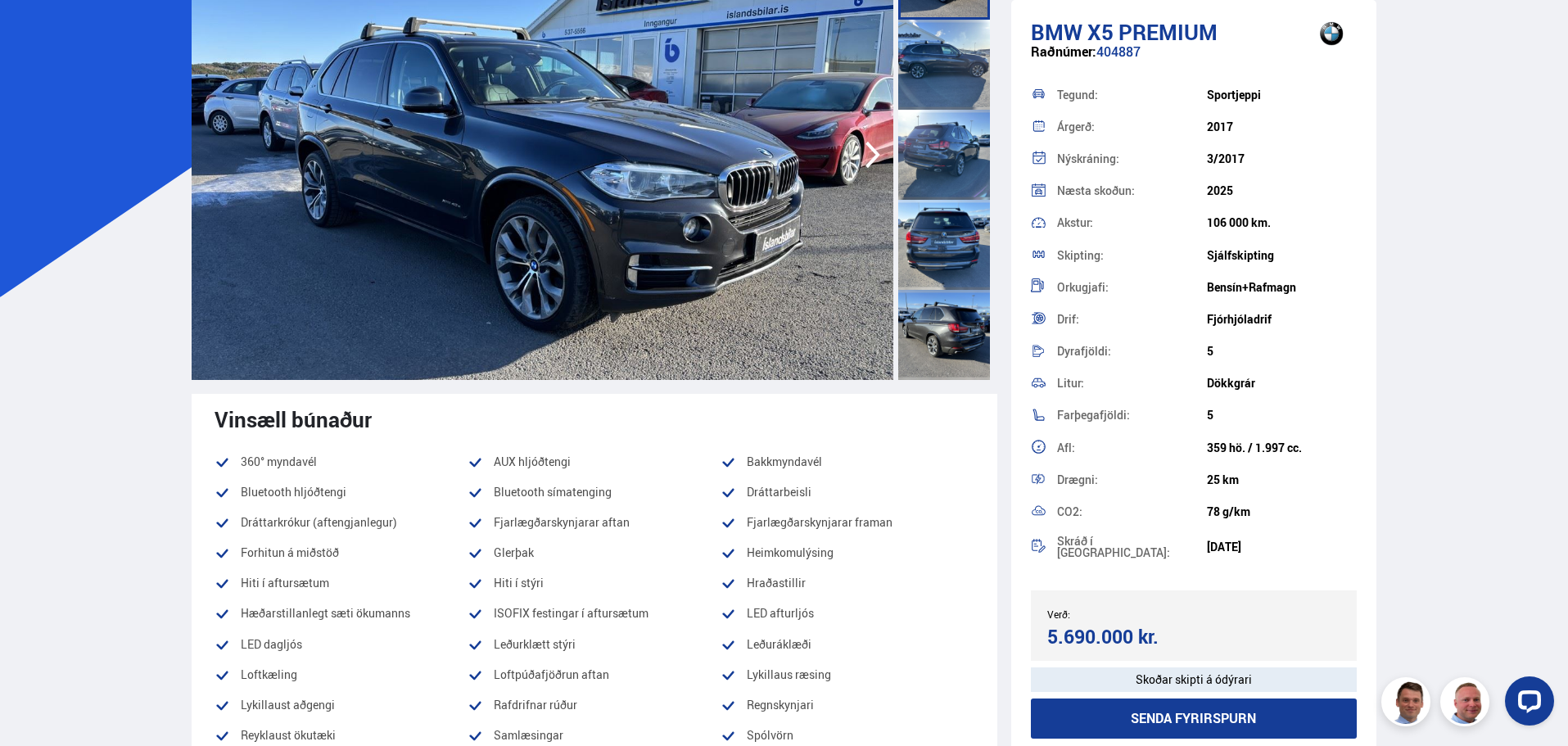 scroll, scrollTop: 246, scrollLeft: 0, axis: vertical 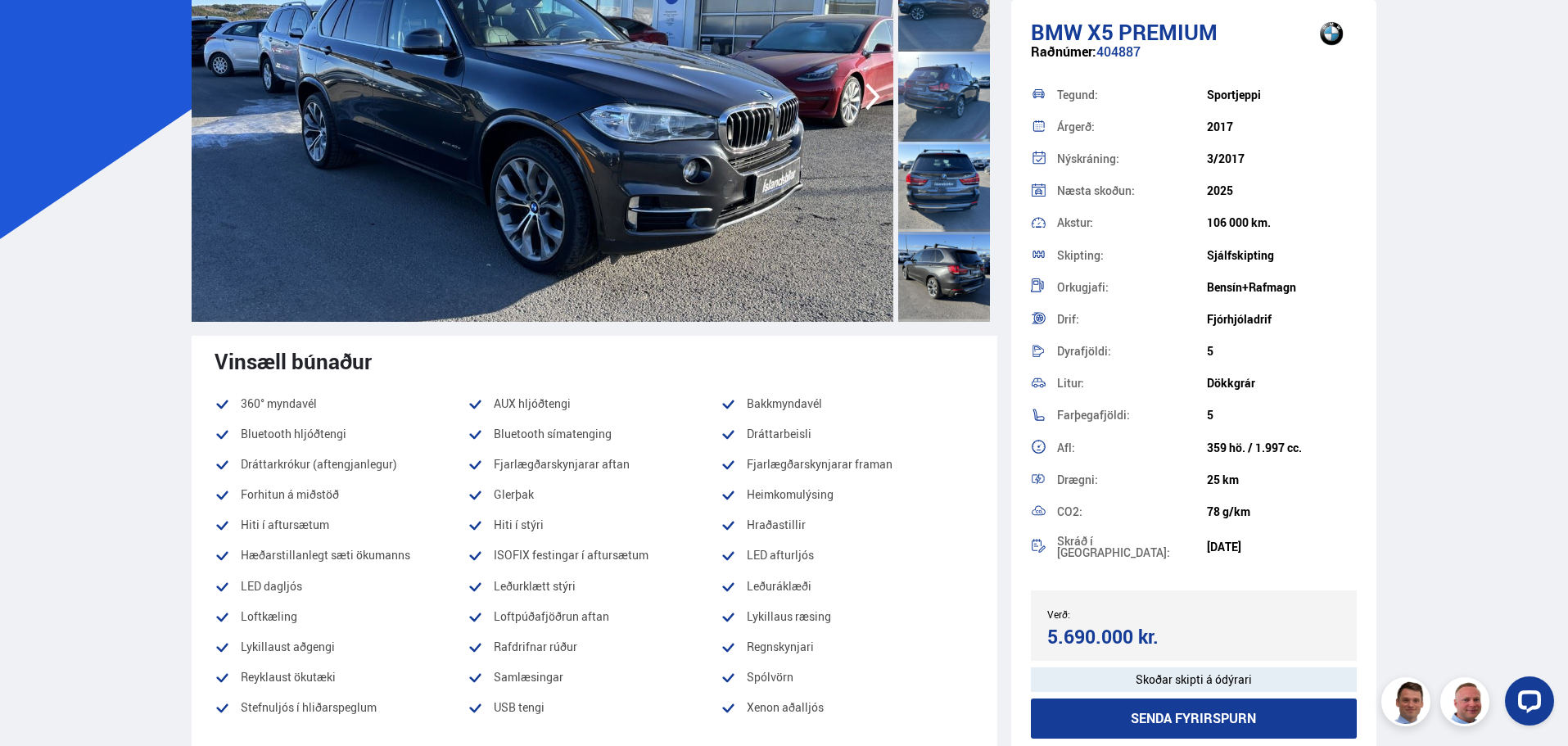 click at bounding box center [944, 187] 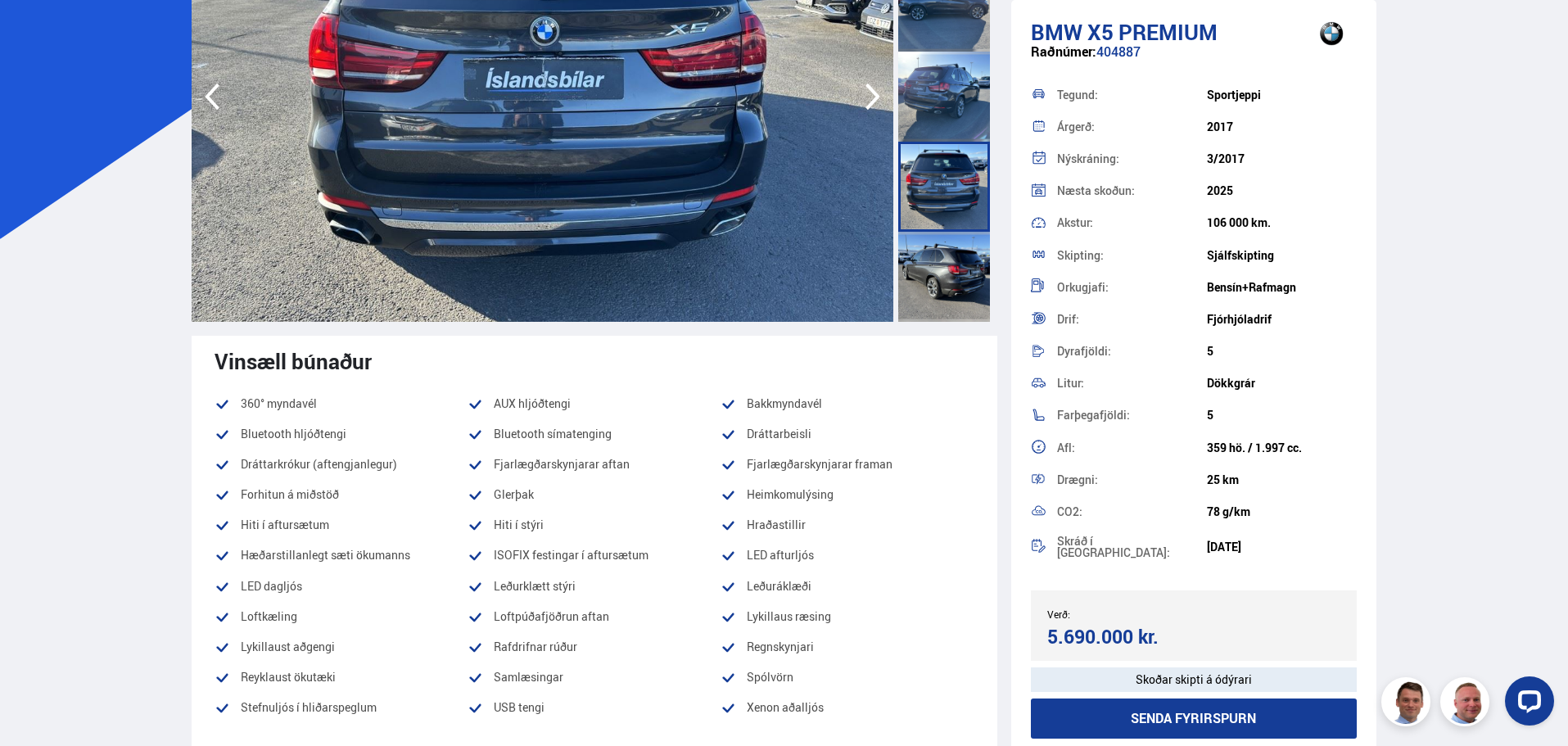 click at bounding box center (944, 277) 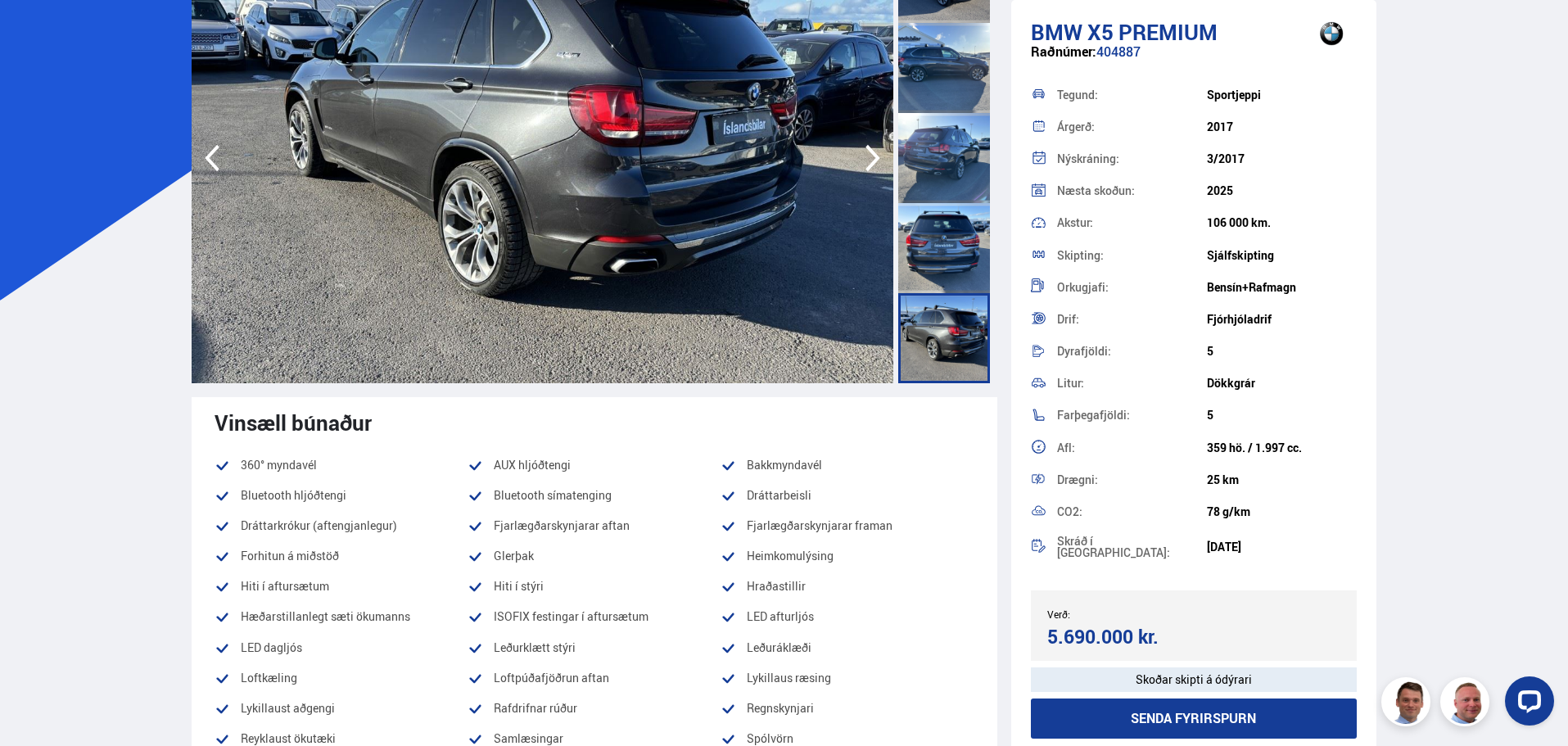 scroll, scrollTop: 82, scrollLeft: 0, axis: vertical 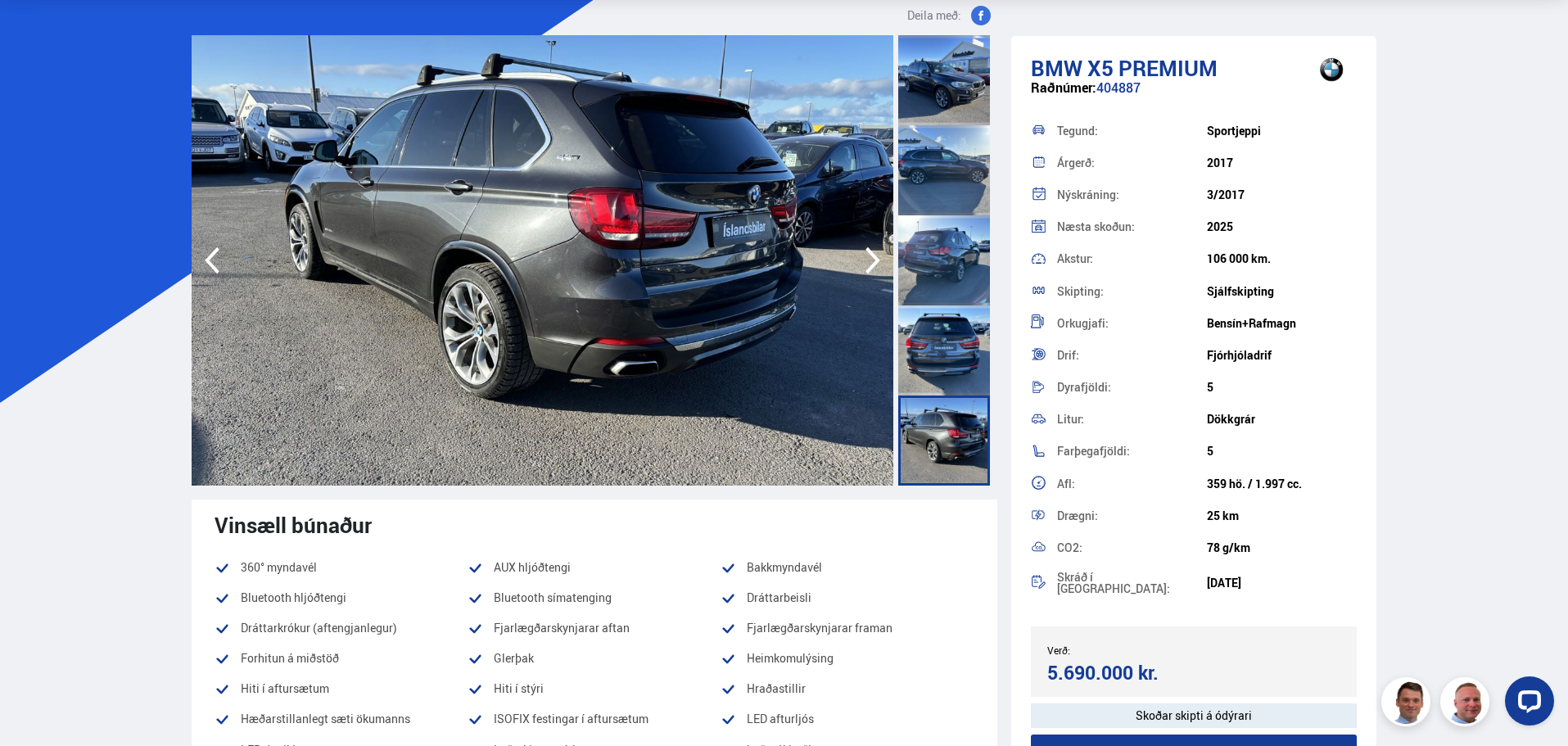 click at bounding box center [944, 170] 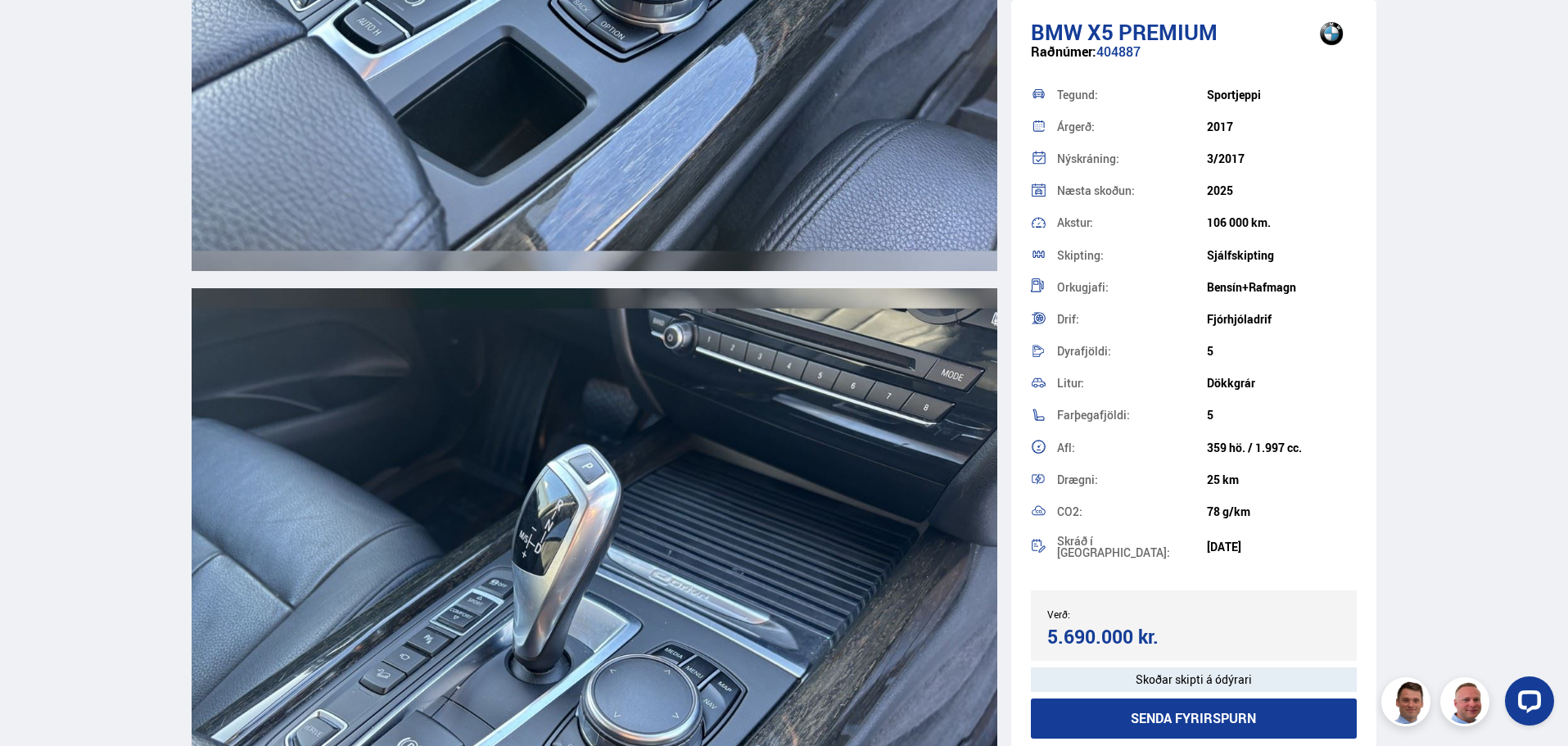 scroll, scrollTop: 14412, scrollLeft: 0, axis: vertical 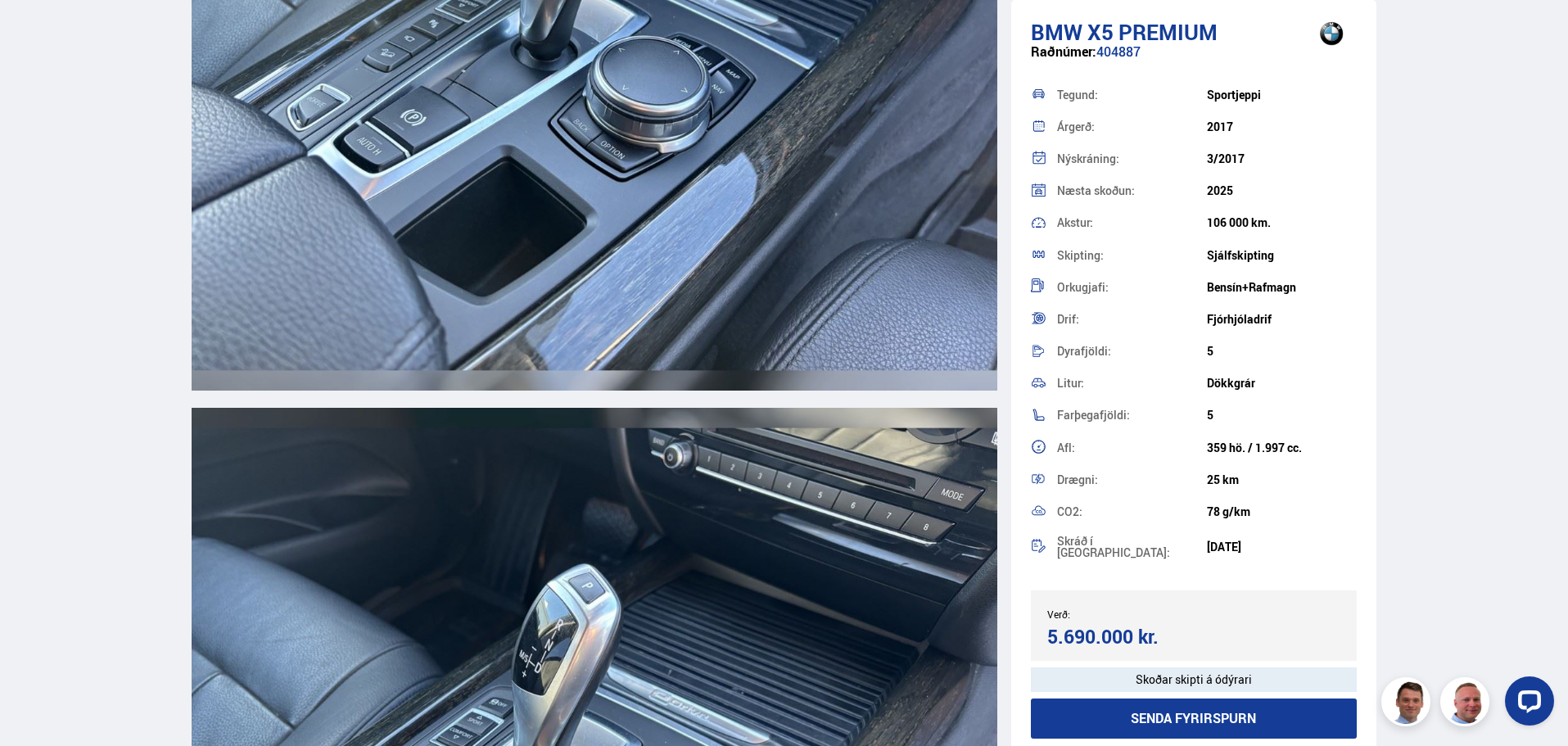 click on "Söluskrá
Þjónusta
Íslandsbílar
[DOMAIN_NAME]
Íslandsvörn
Leiðbeiningar
Um okkur
Vefverslun
is      is
en
[STREET_ADDRESS]
0
[GEOGRAPHIC_DATA]
Þjónusta
Íslandsbílar
[DOMAIN_NAME]
Íslandsvörn
Leiðbeiningar
Um okkur
Vefverslun
Klettháls, 110 Reykjavík    is      is
en
pl
Veldu framleiðanda, gerð eða eiginleika 0   Flokkar 0   Drif 0   Skipting 0   Orkugjafi 0   Verð   100.000   kr.   10.000.000   kr.
+
100000 10000000   Árgerð   2005     2025       2005 2025   Akstur   0   km.   200.000   km.     0 200000
Á staðnum
[GEOGRAPHIC_DATA]
[GEOGRAPHIC_DATA]" at bounding box center [784, 363] 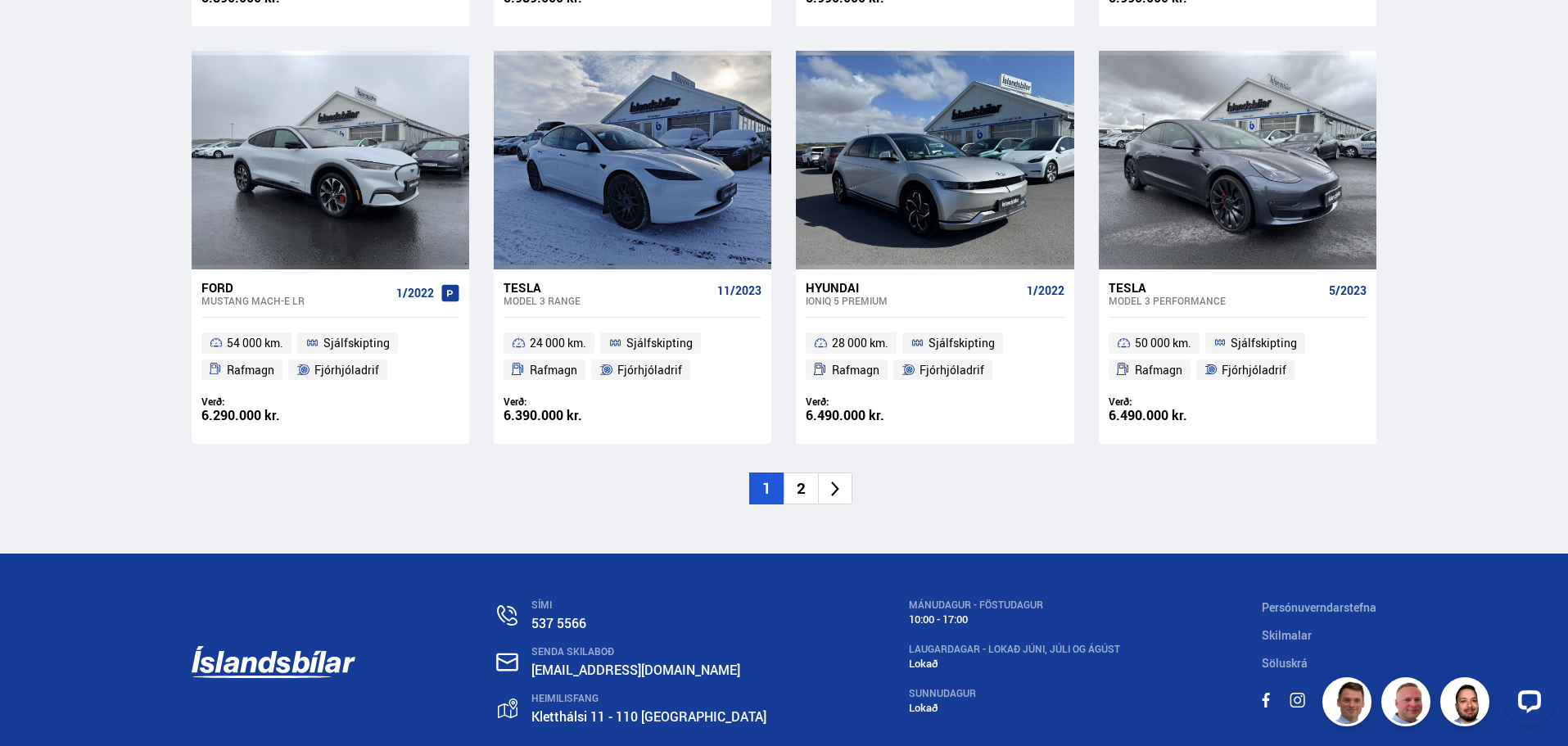 scroll, scrollTop: 2594, scrollLeft: 0, axis: vertical 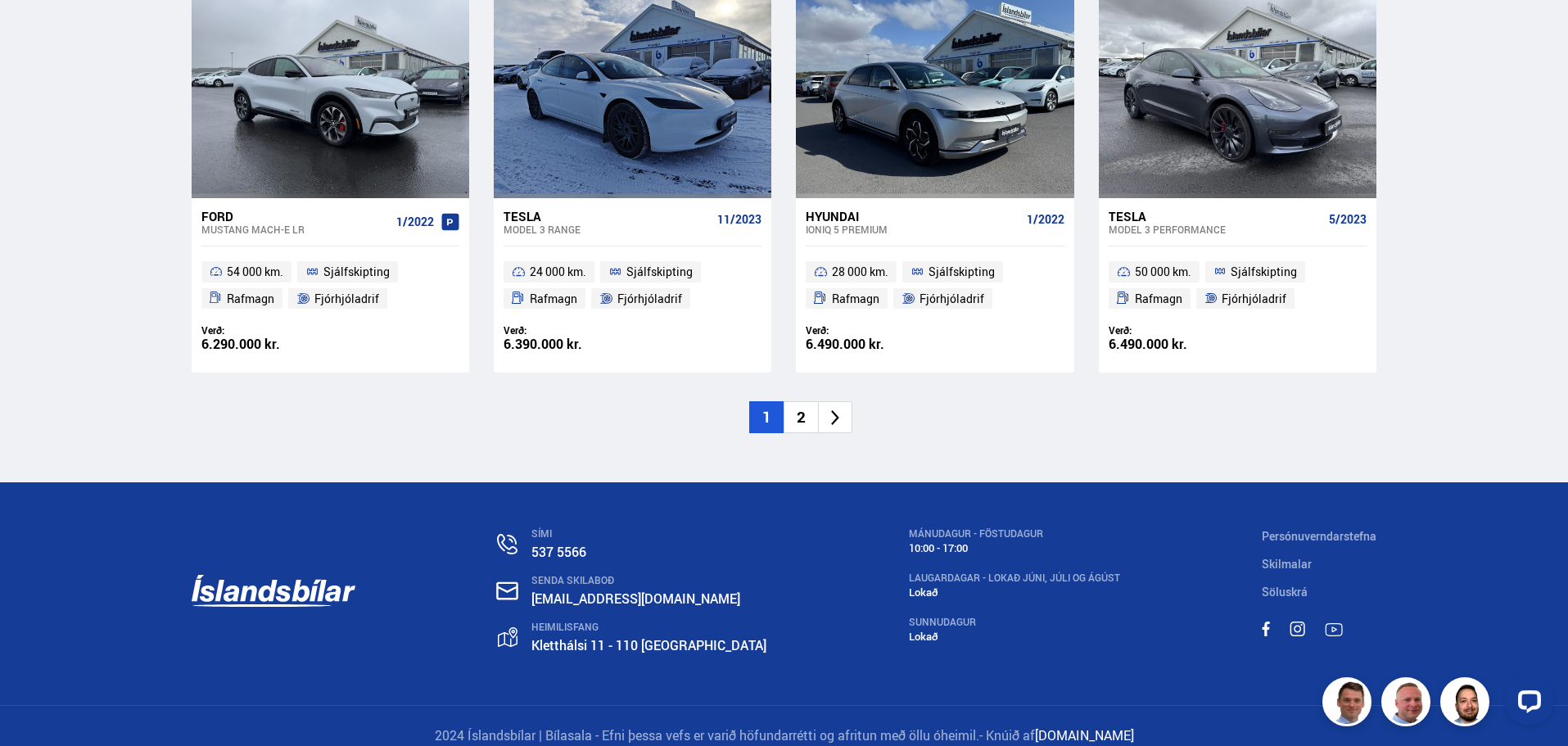 click on "2" at bounding box center (801, 417) 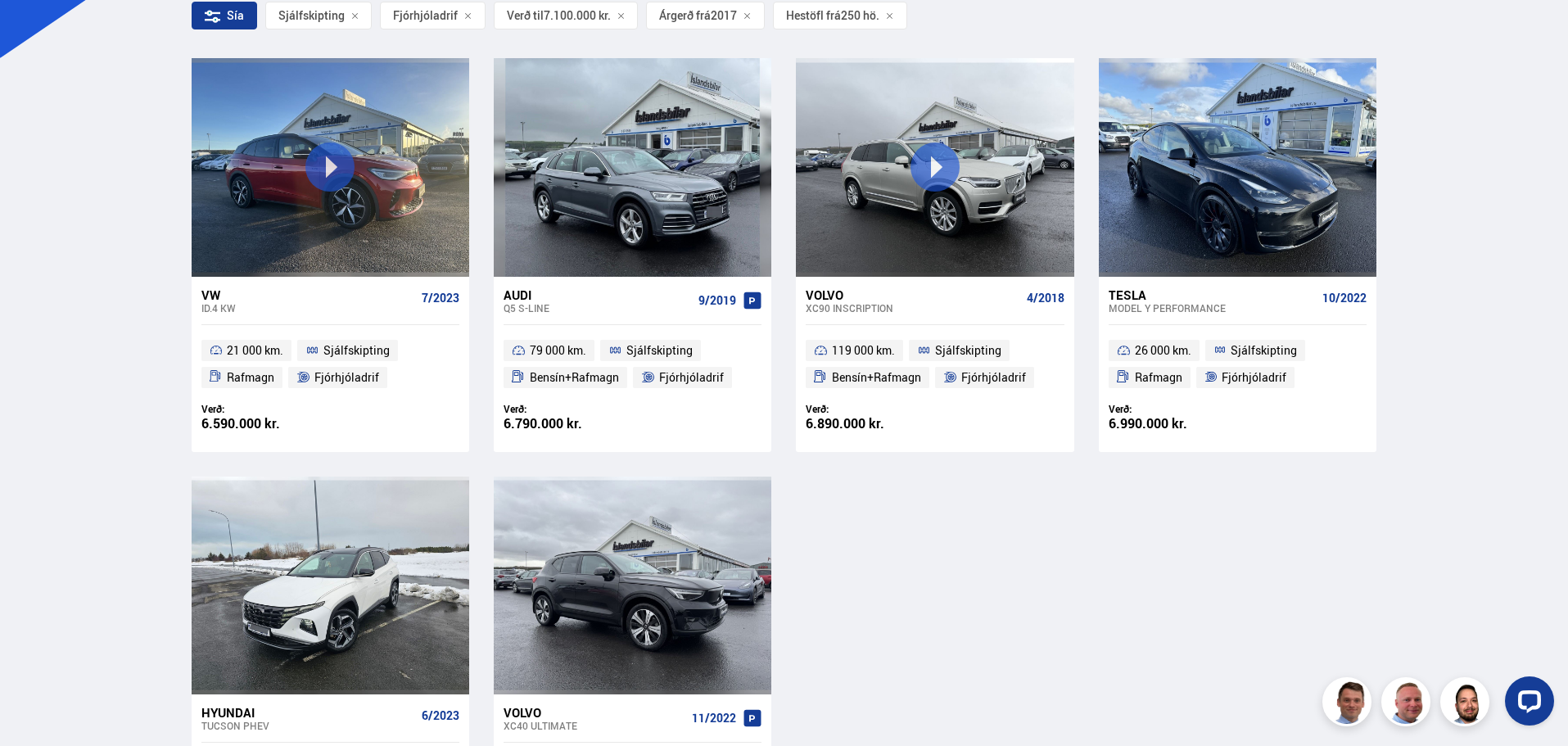scroll, scrollTop: 409, scrollLeft: 0, axis: vertical 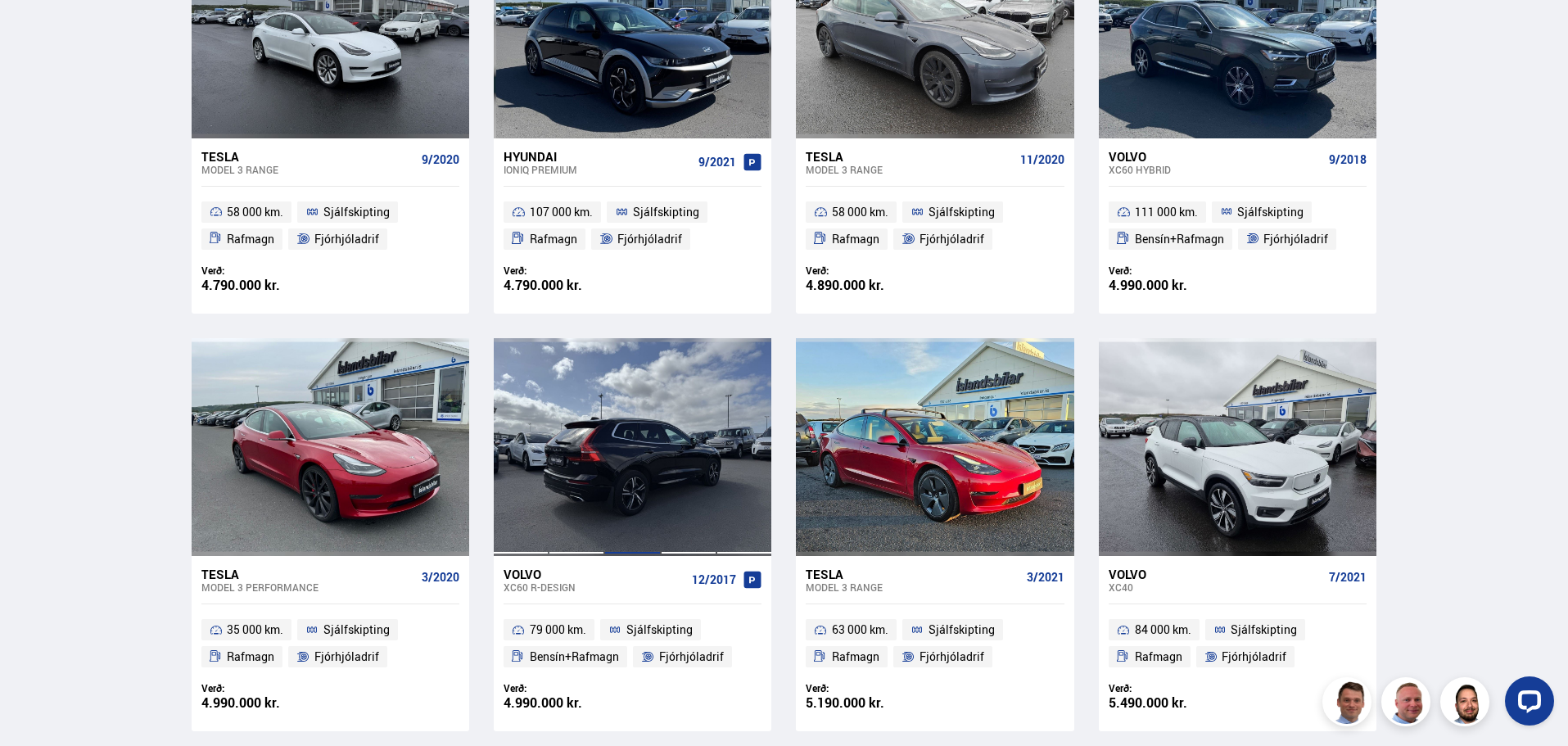 click at bounding box center [632, 447] 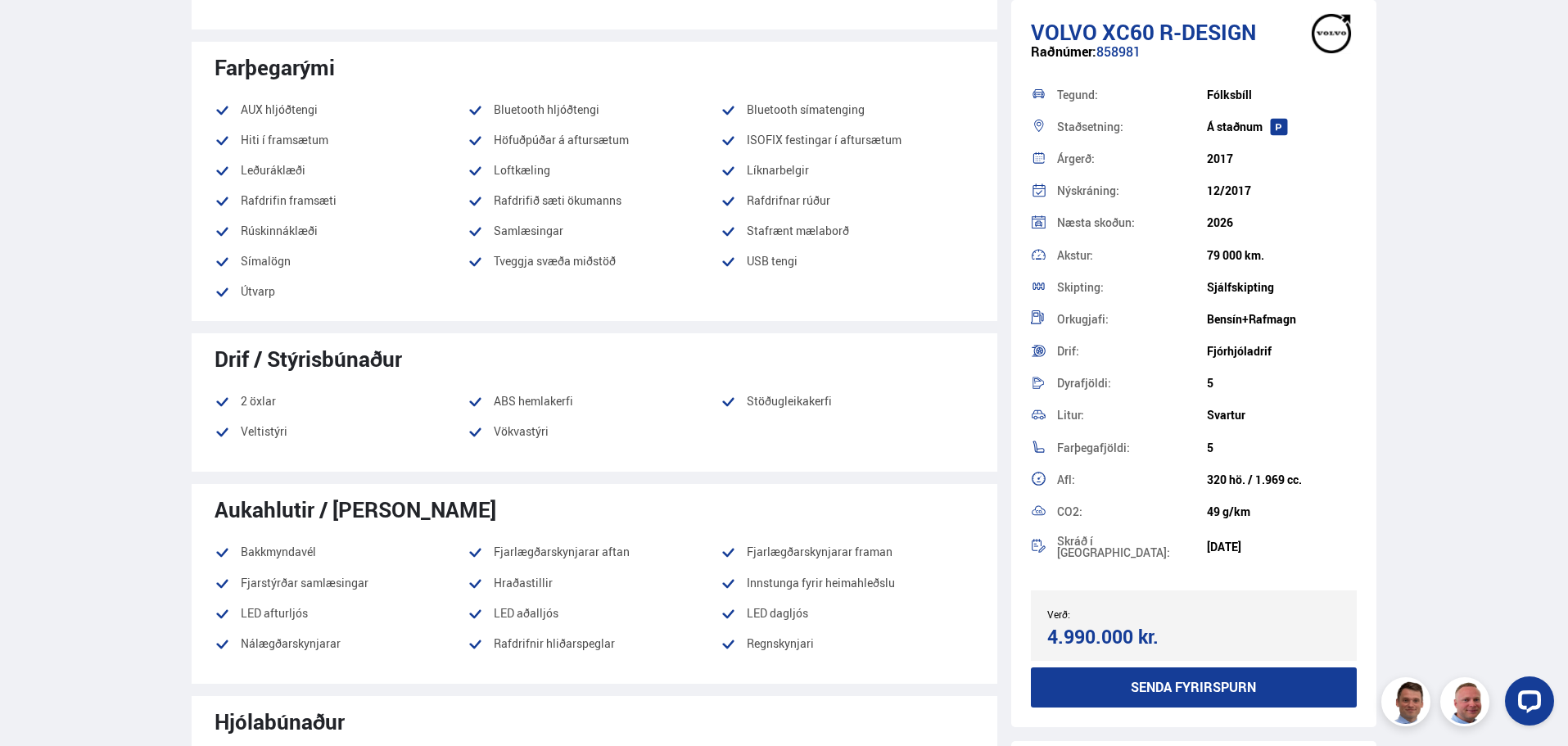 scroll, scrollTop: 0, scrollLeft: 0, axis: both 